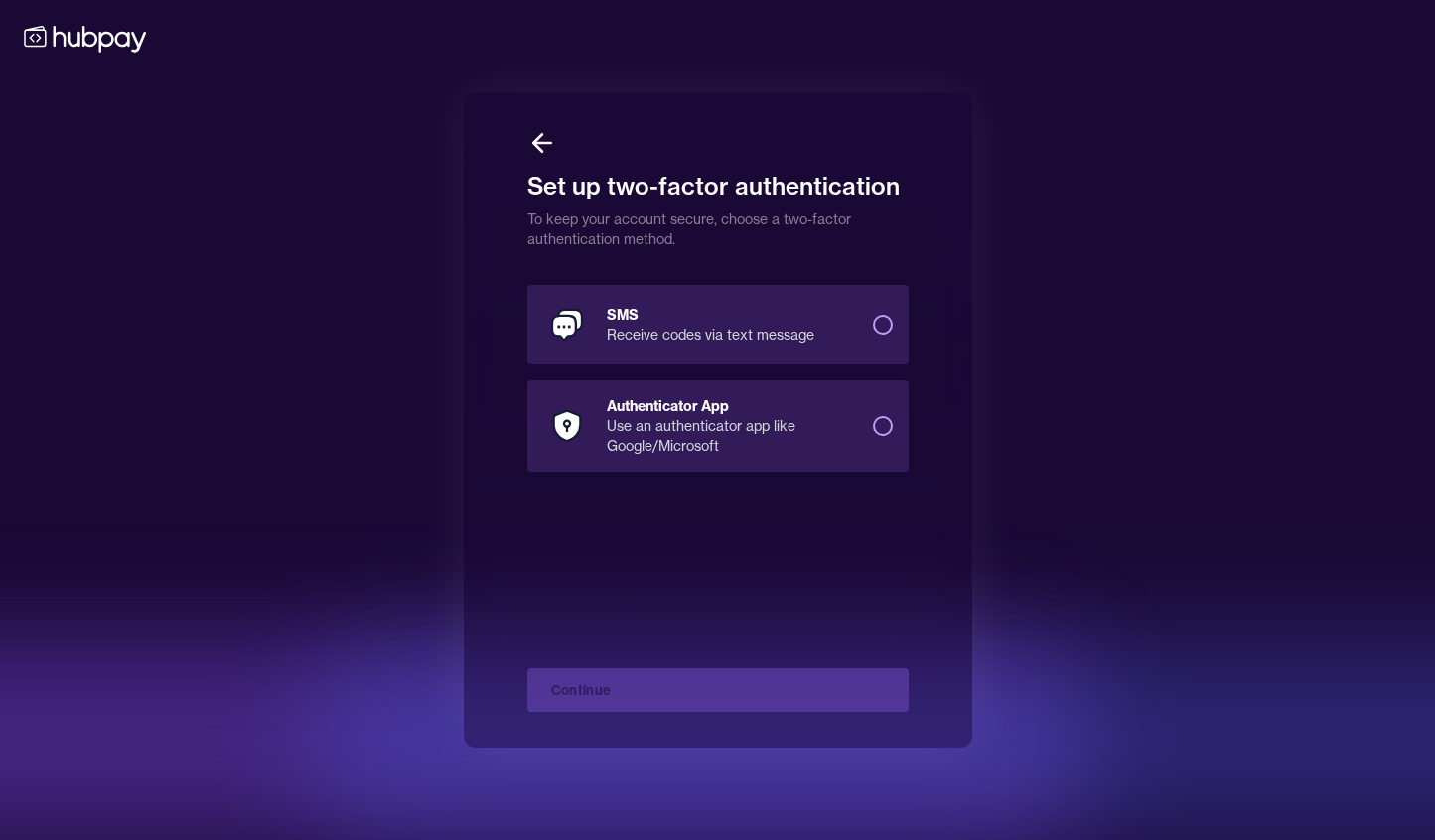 scroll, scrollTop: 0, scrollLeft: 0, axis: both 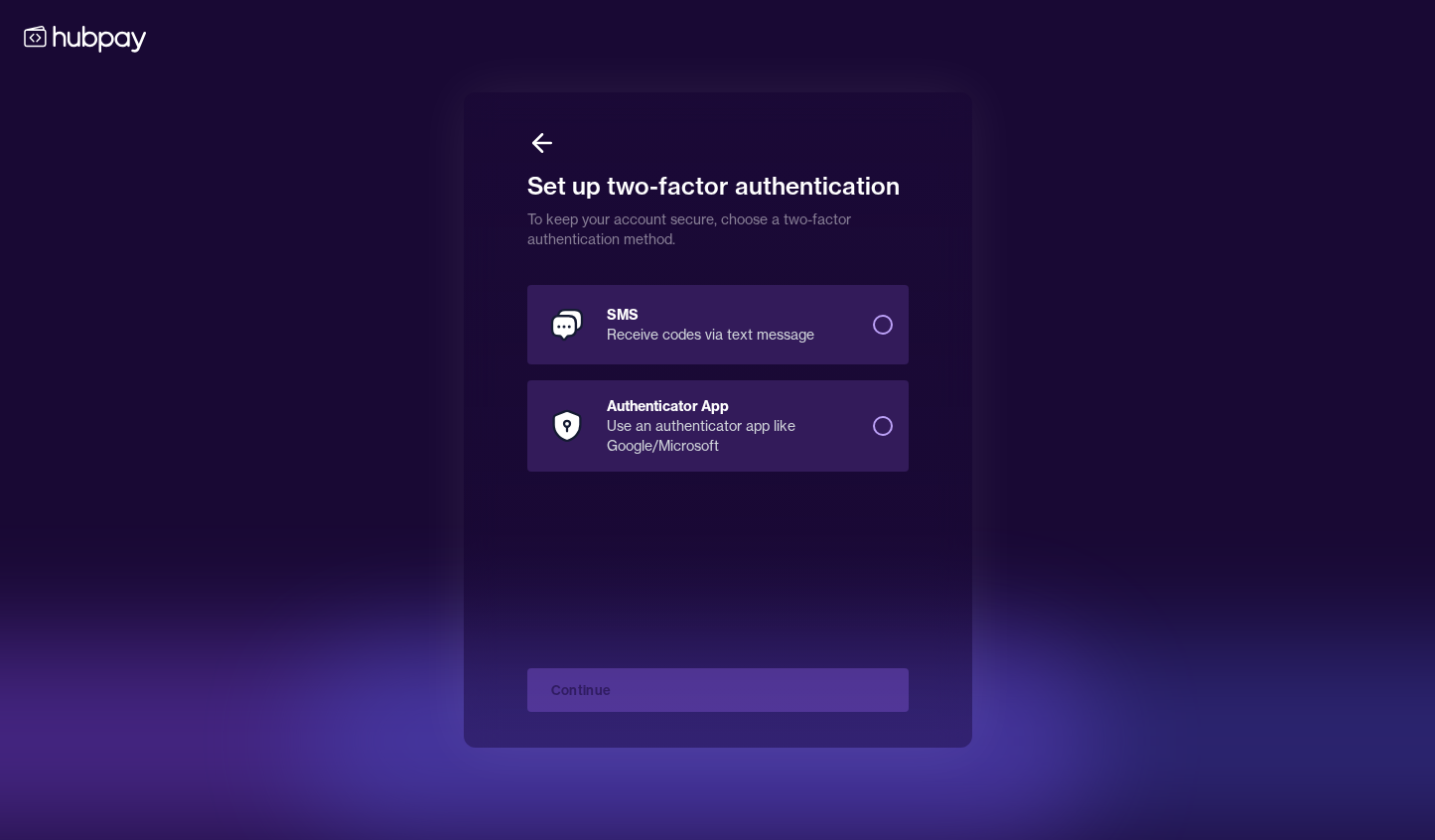 click on "SMS Receive codes via text message" at bounding box center (718, 325) 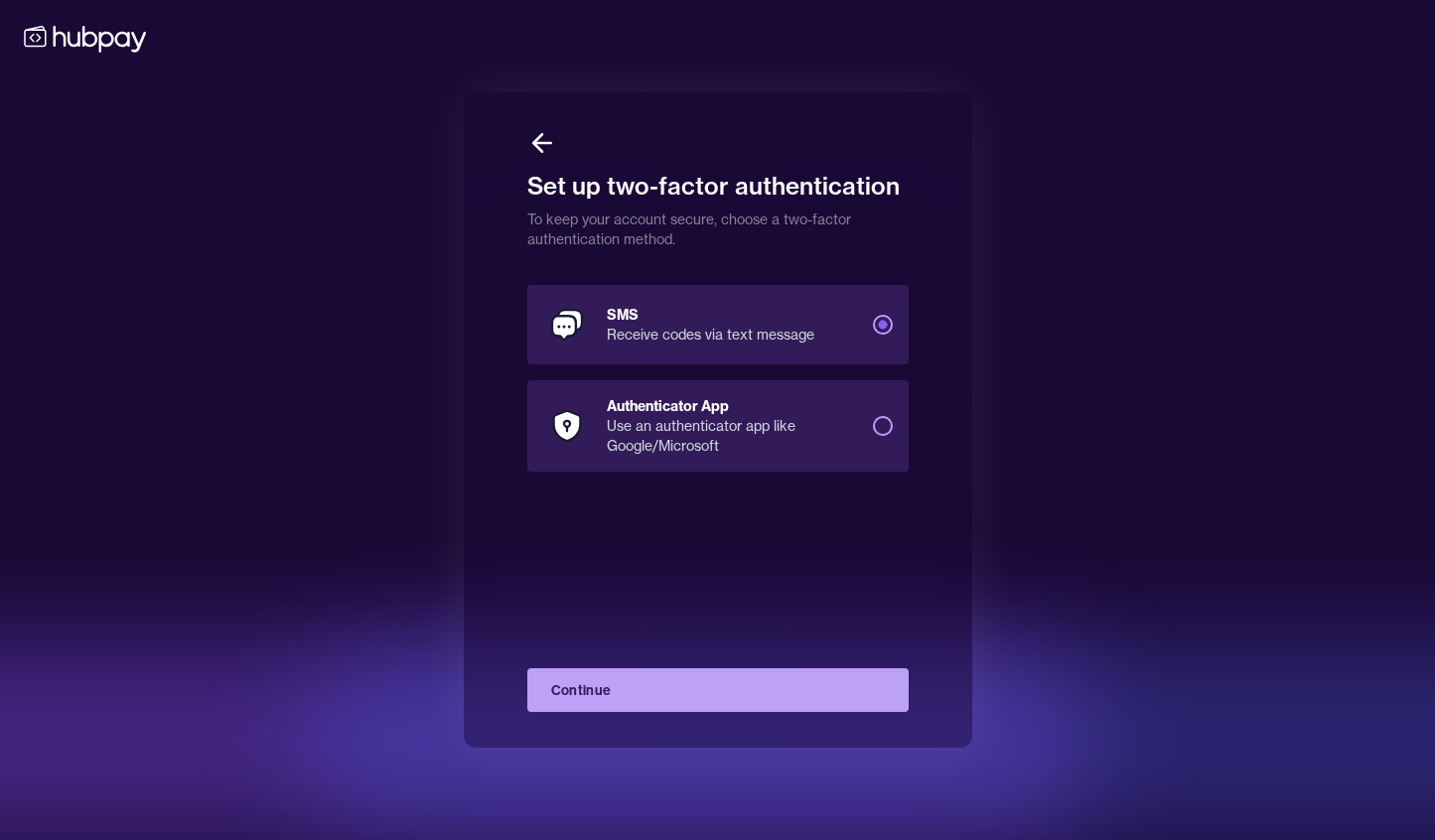 click on "Continue" at bounding box center [718, 690] 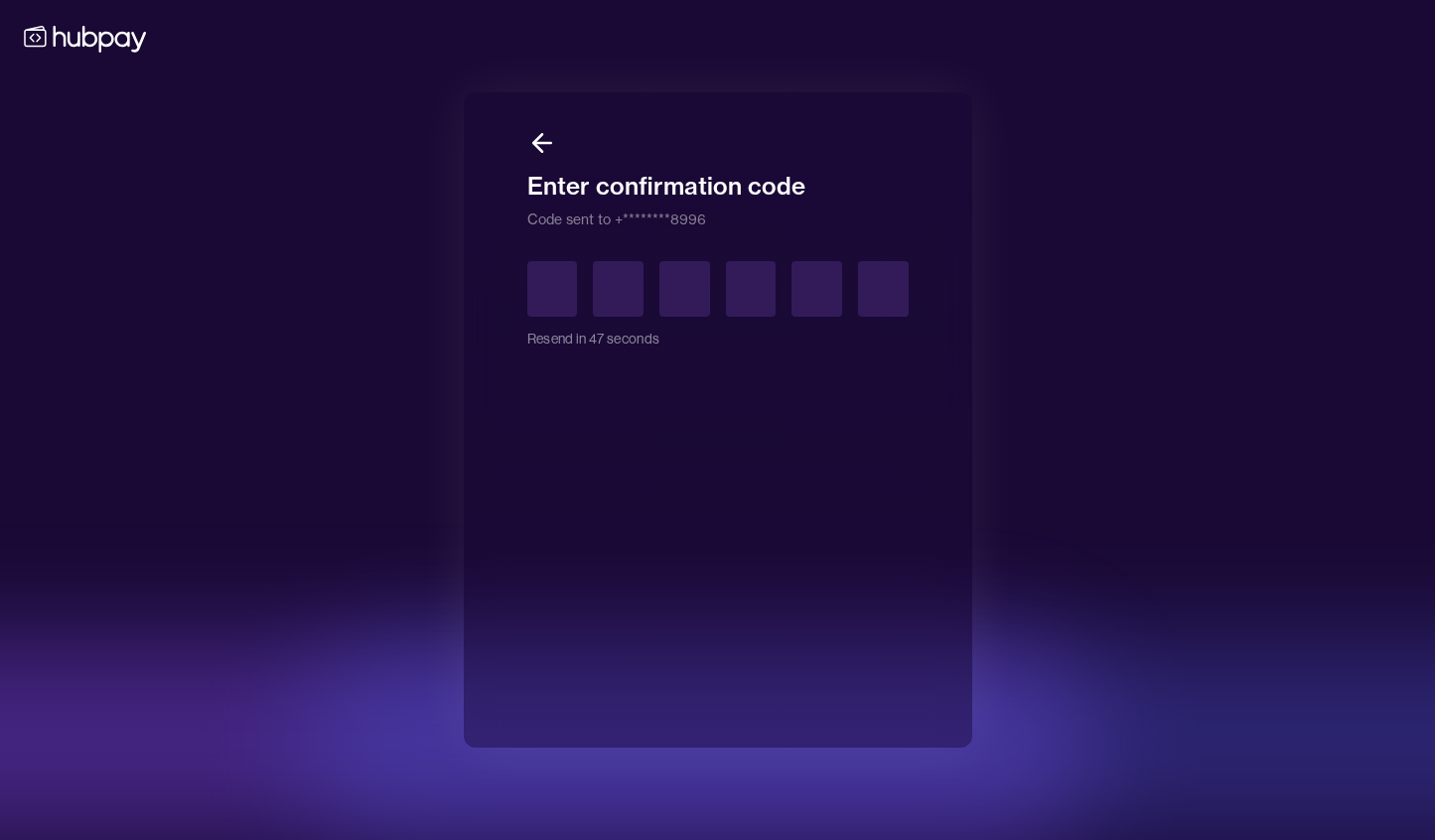 type on "*" 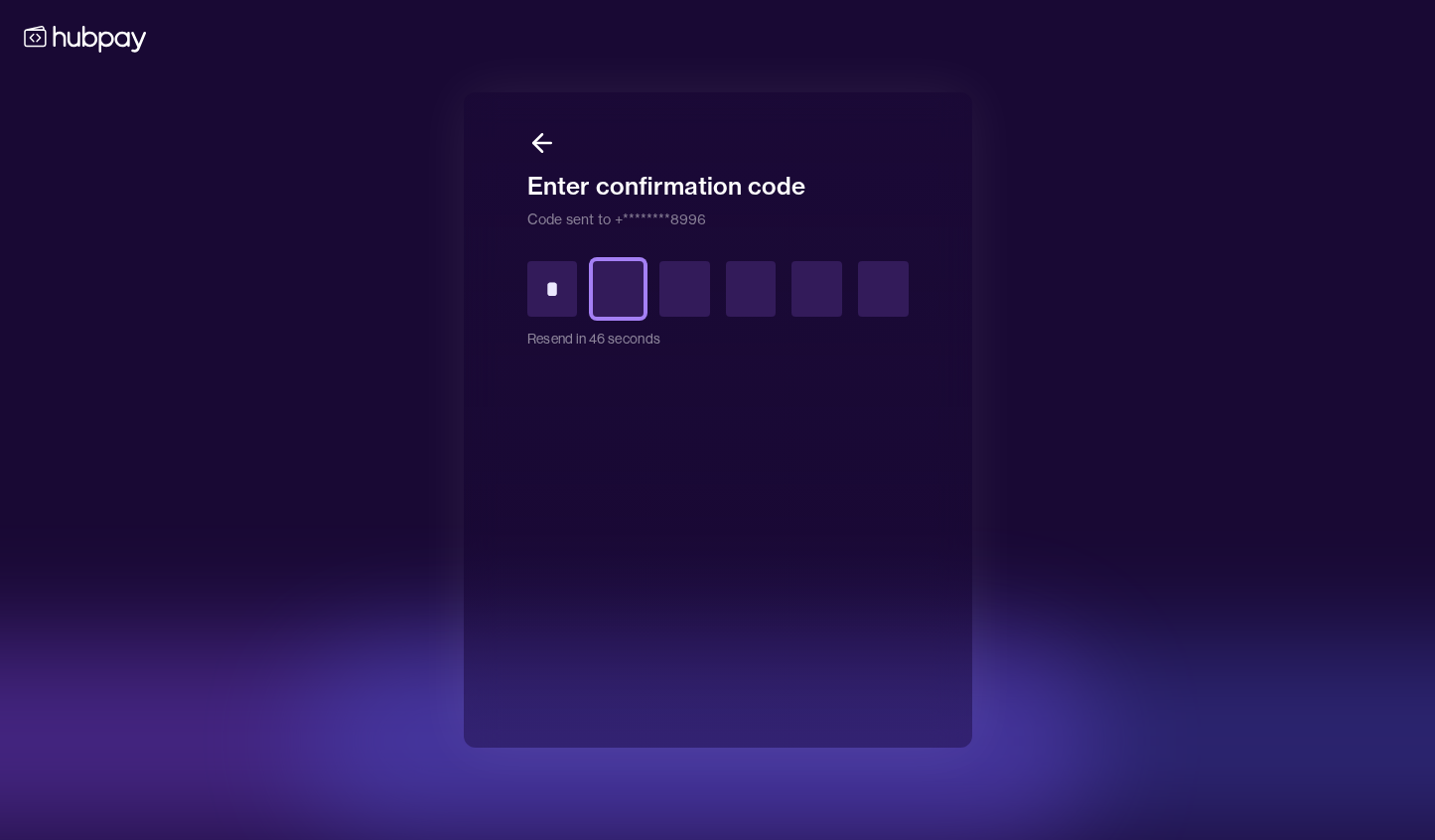 type on "*" 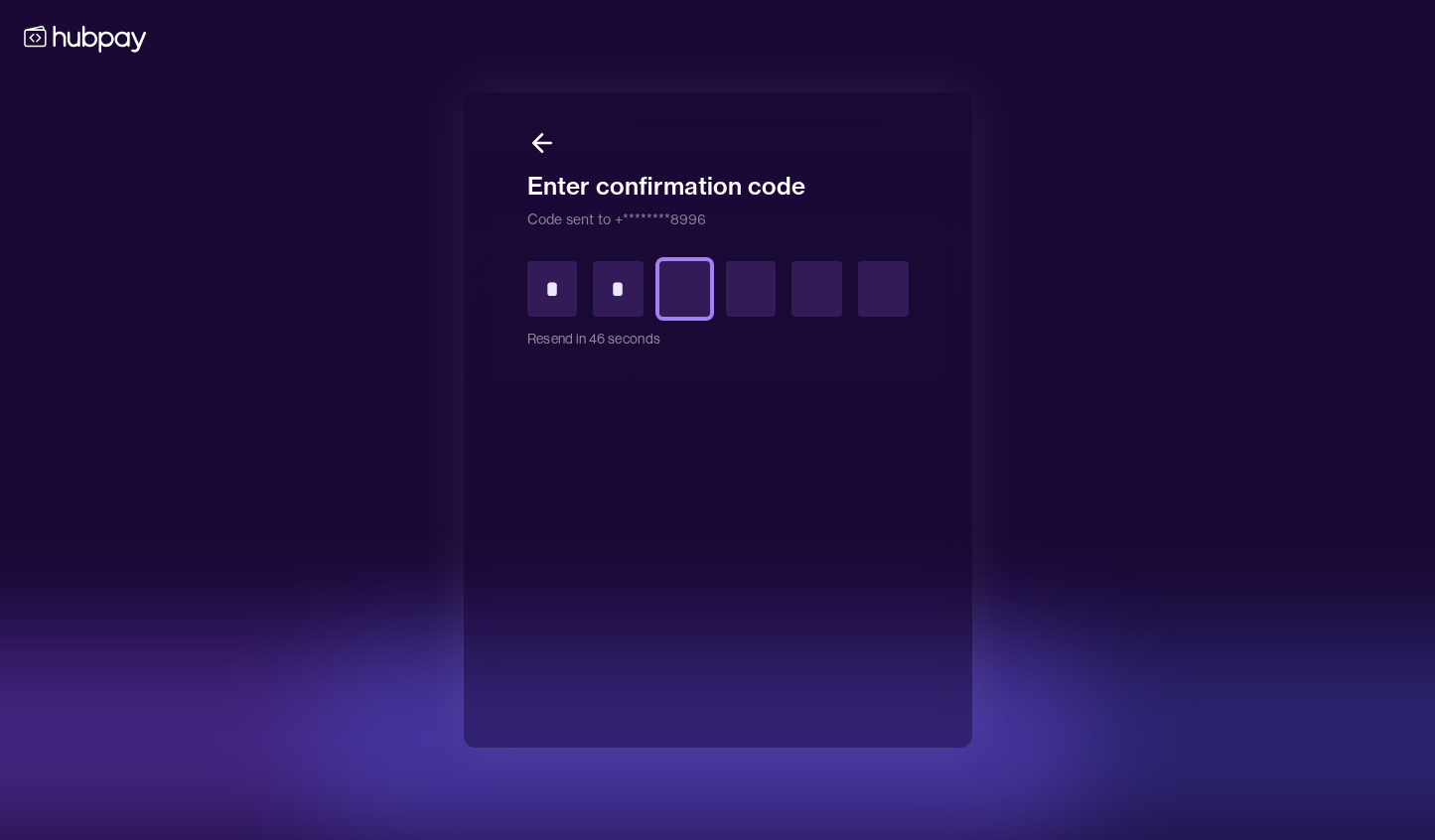 type on "*" 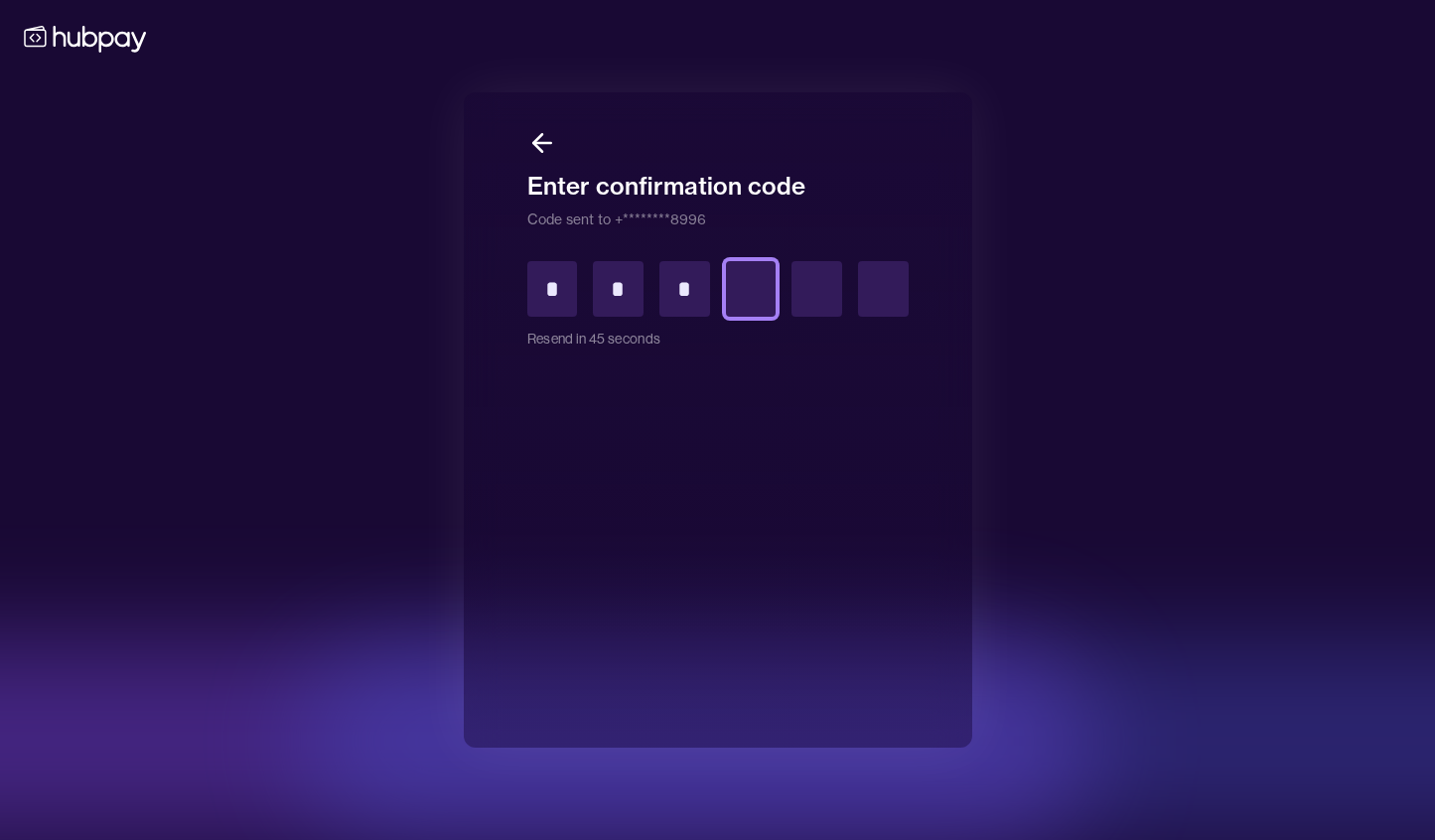 type on "*" 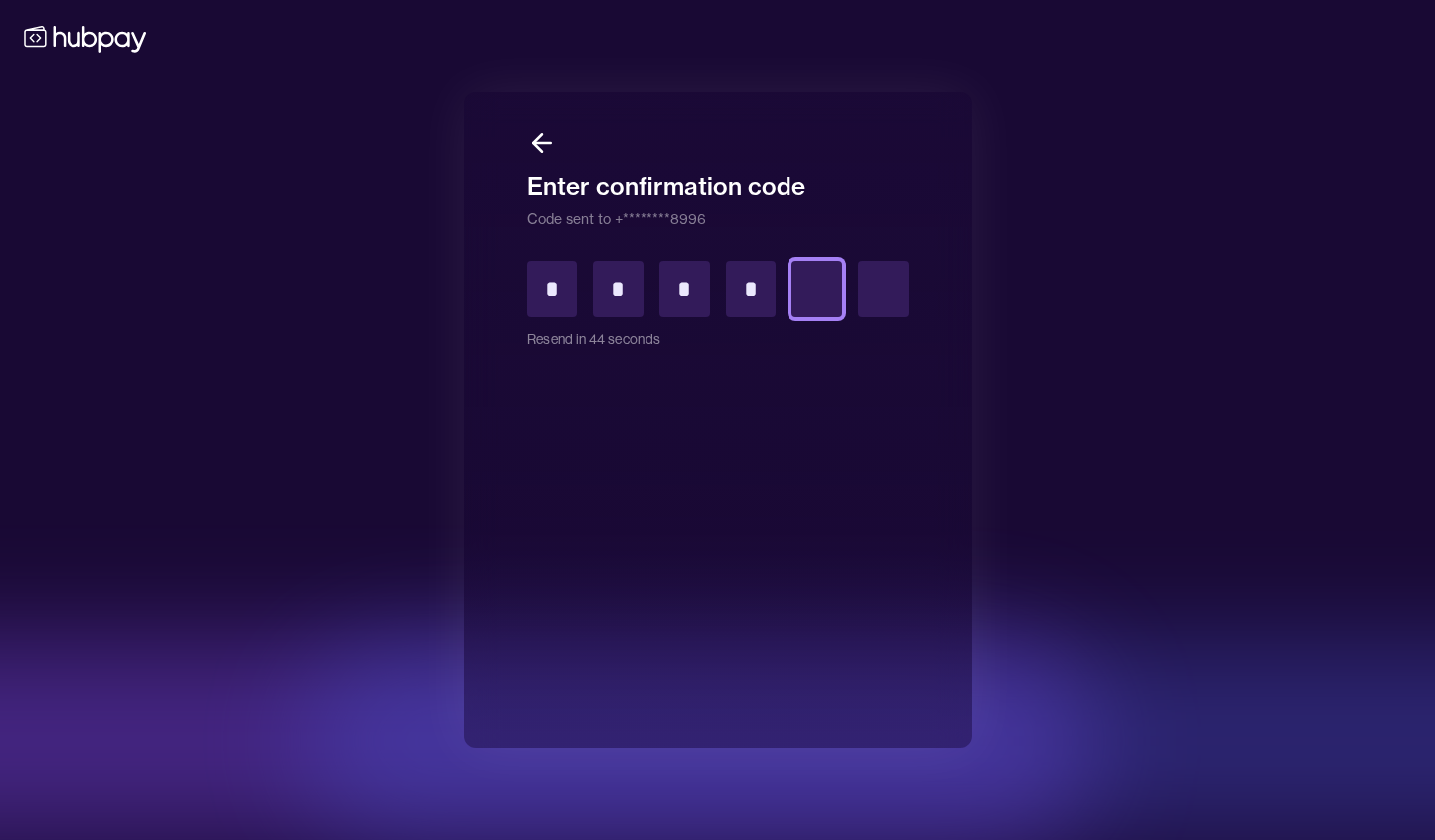type on "*" 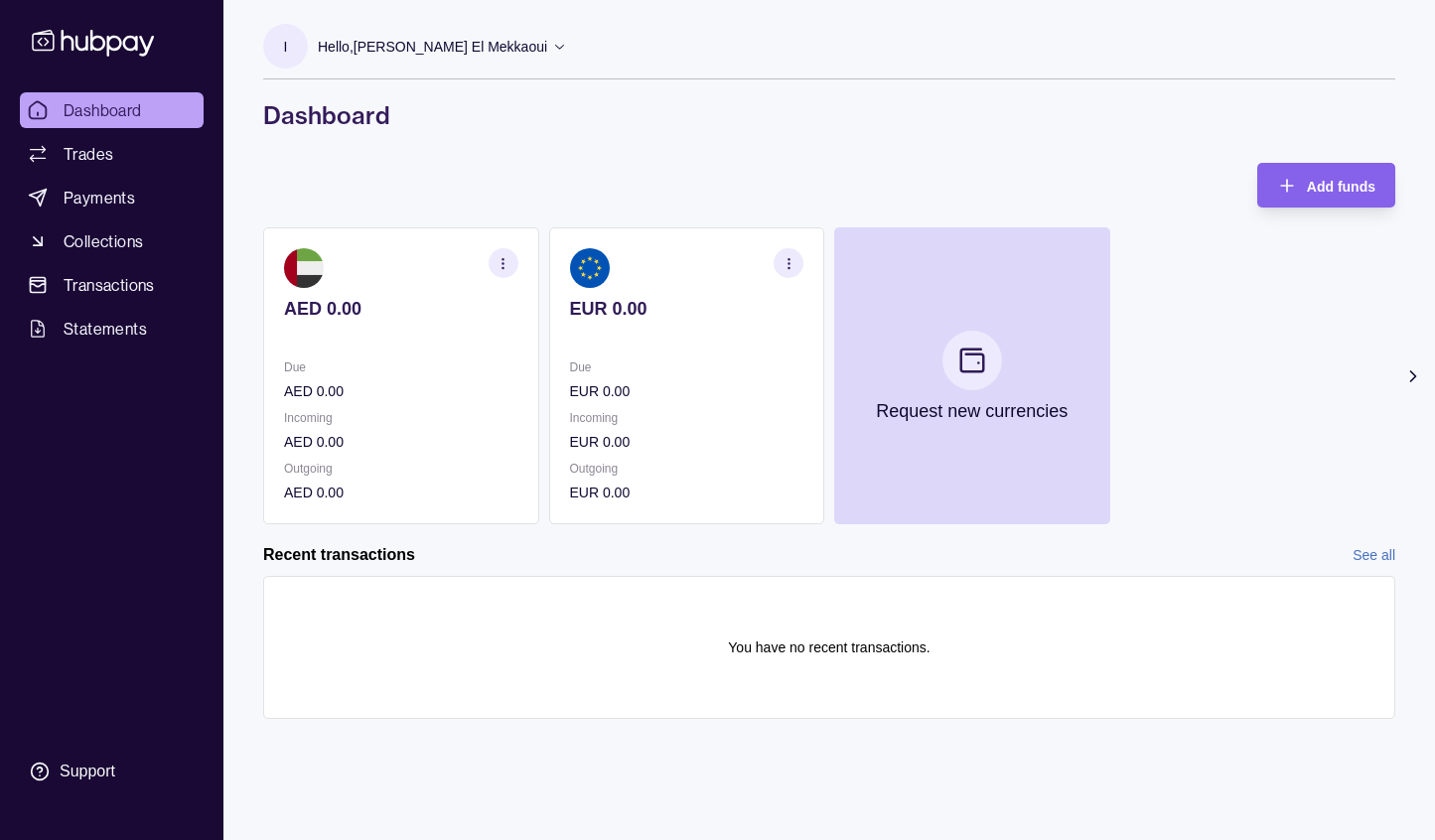 click at bounding box center (401, 336) 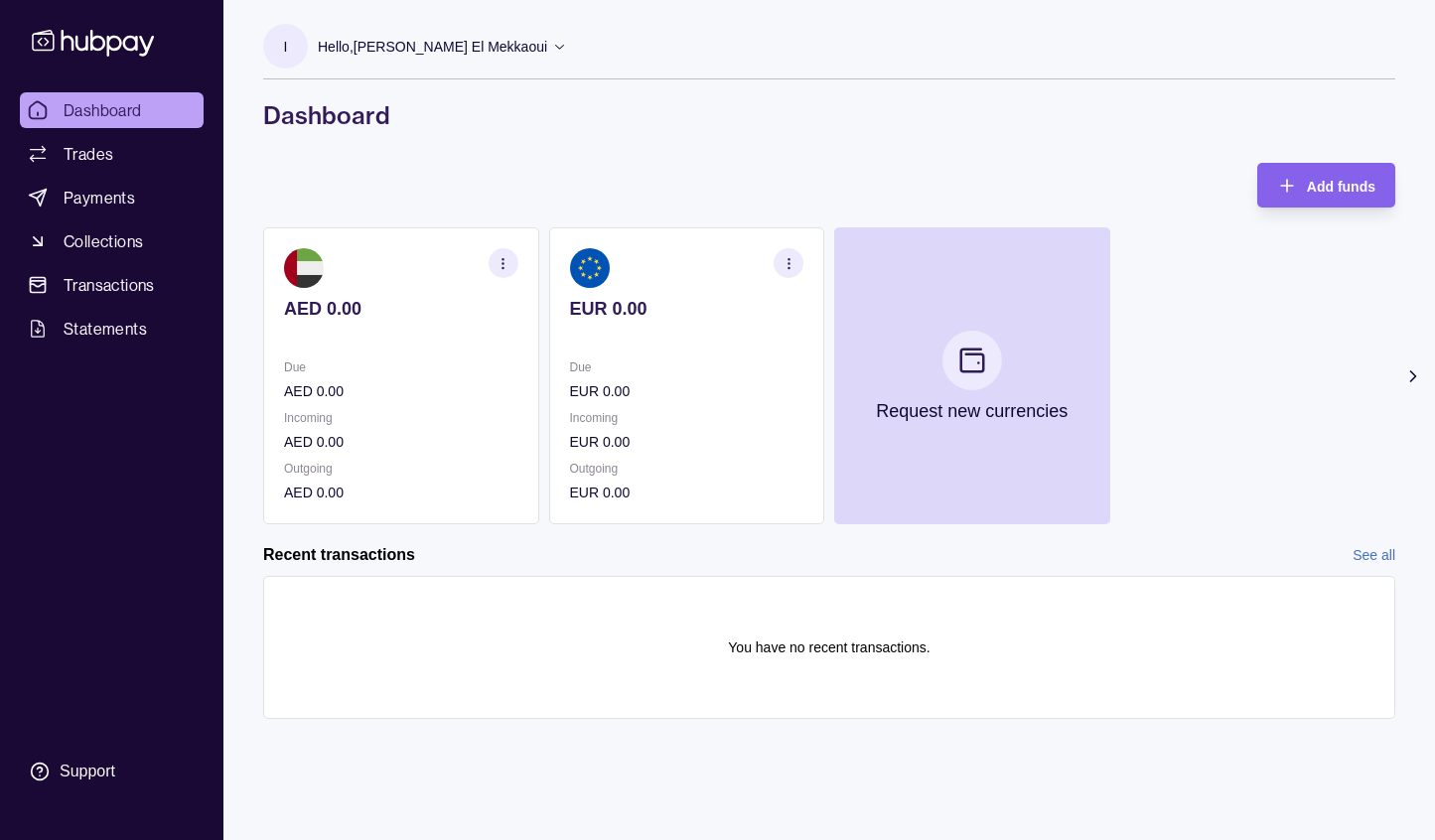 click on "AED 0.00" at bounding box center (401, 322) 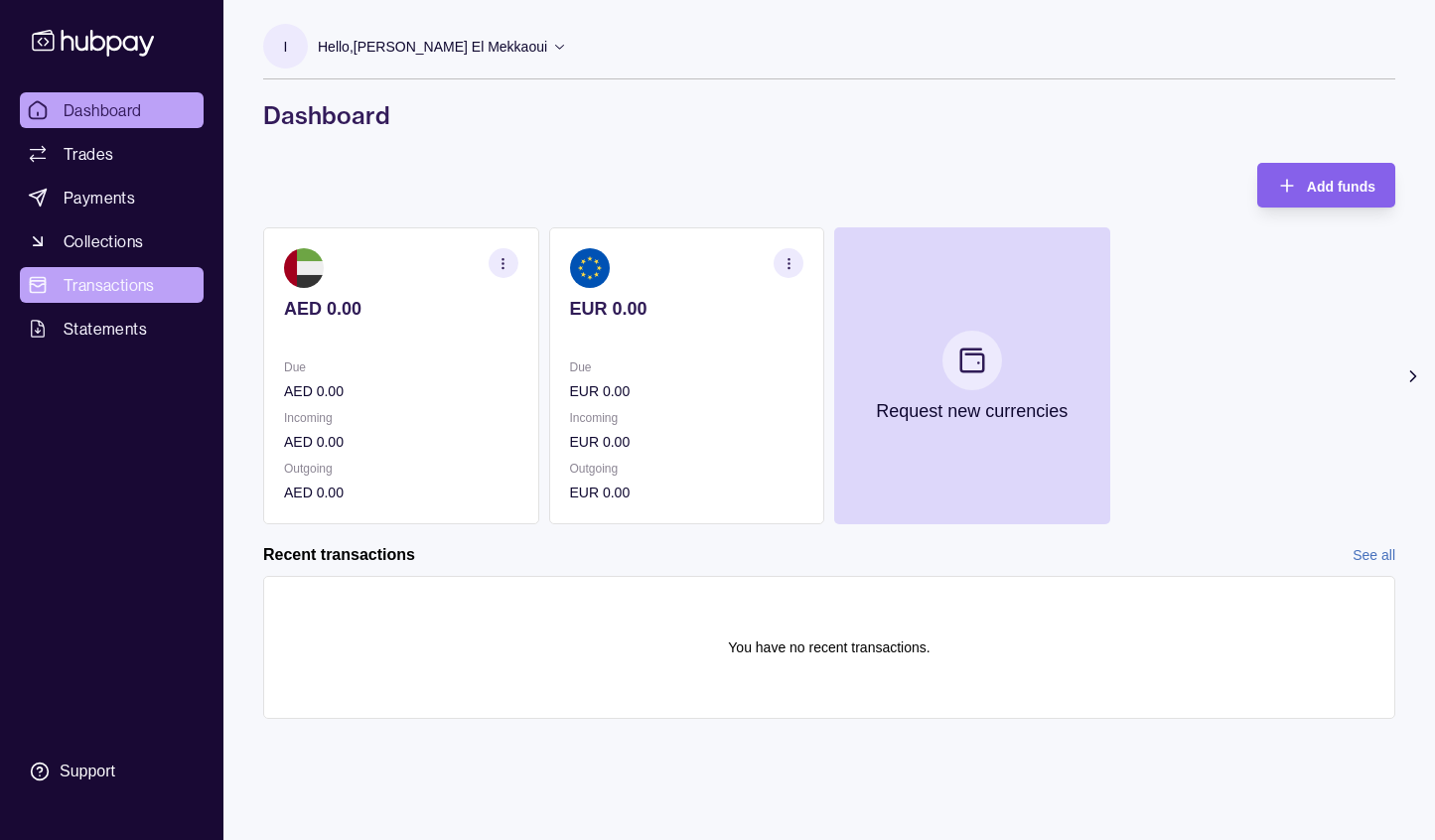 click on "Transactions" at bounding box center [109, 285] 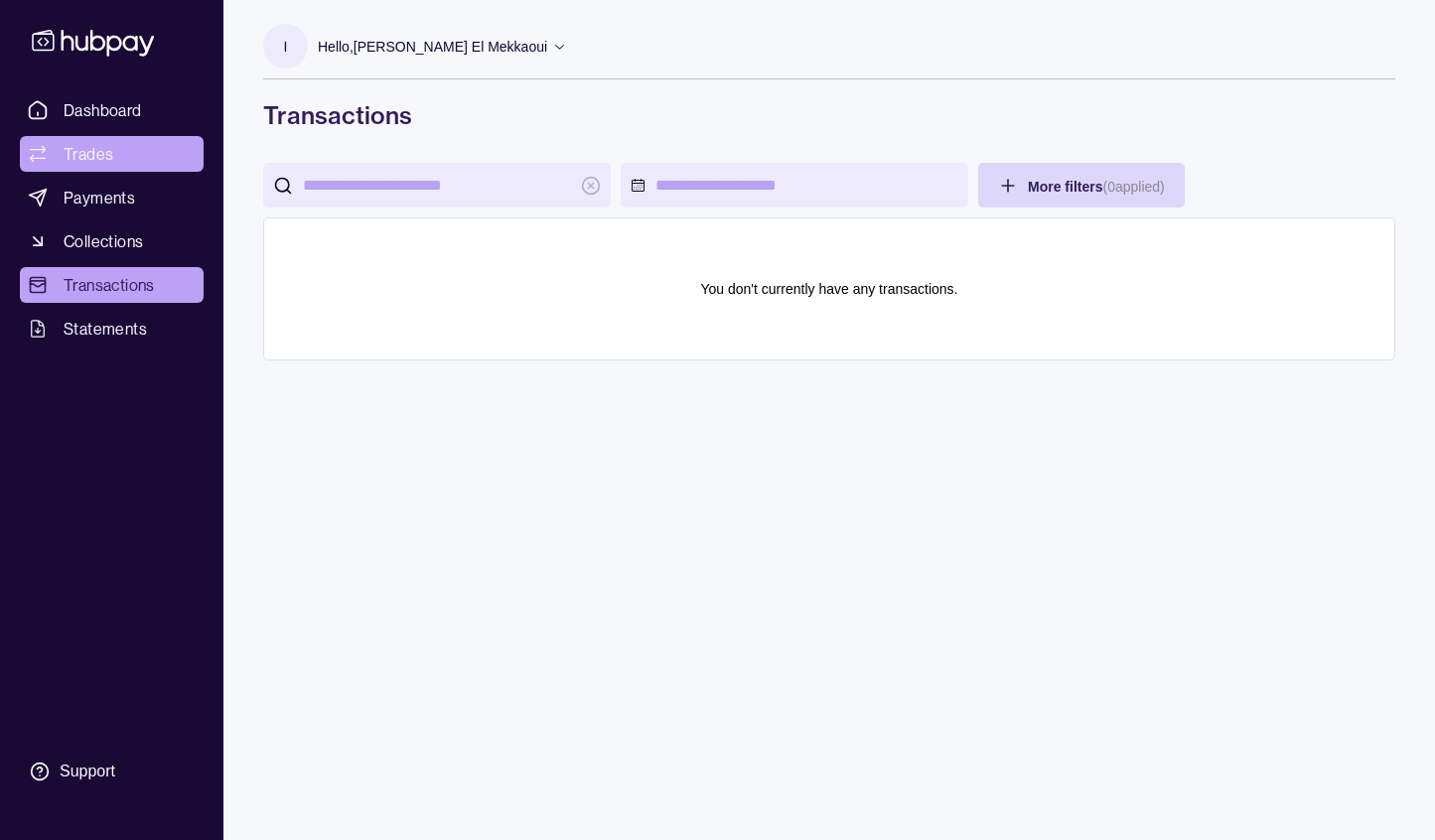 click on "Trades" at bounding box center (111, 154) 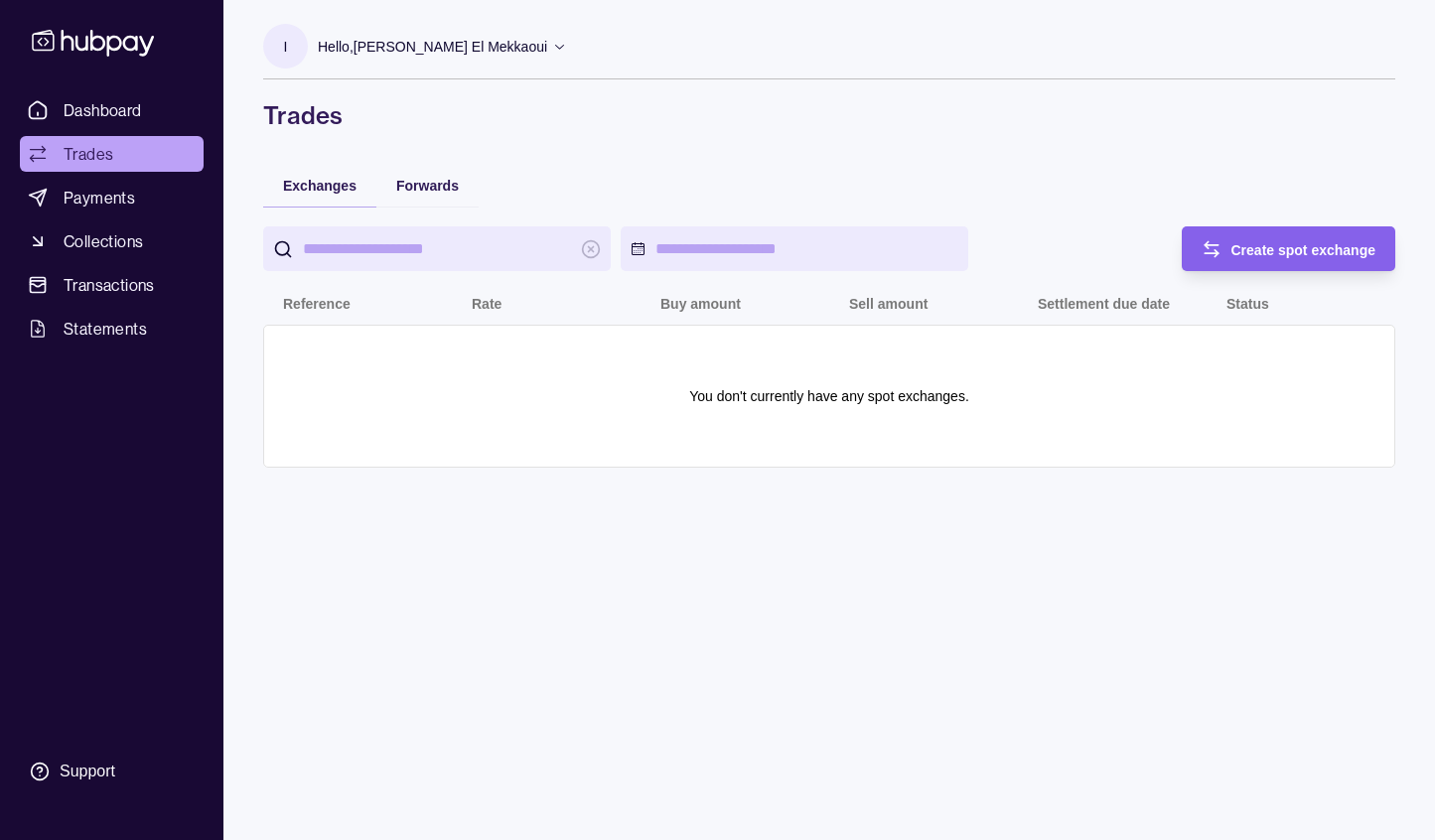 click at bounding box center [437, 248] 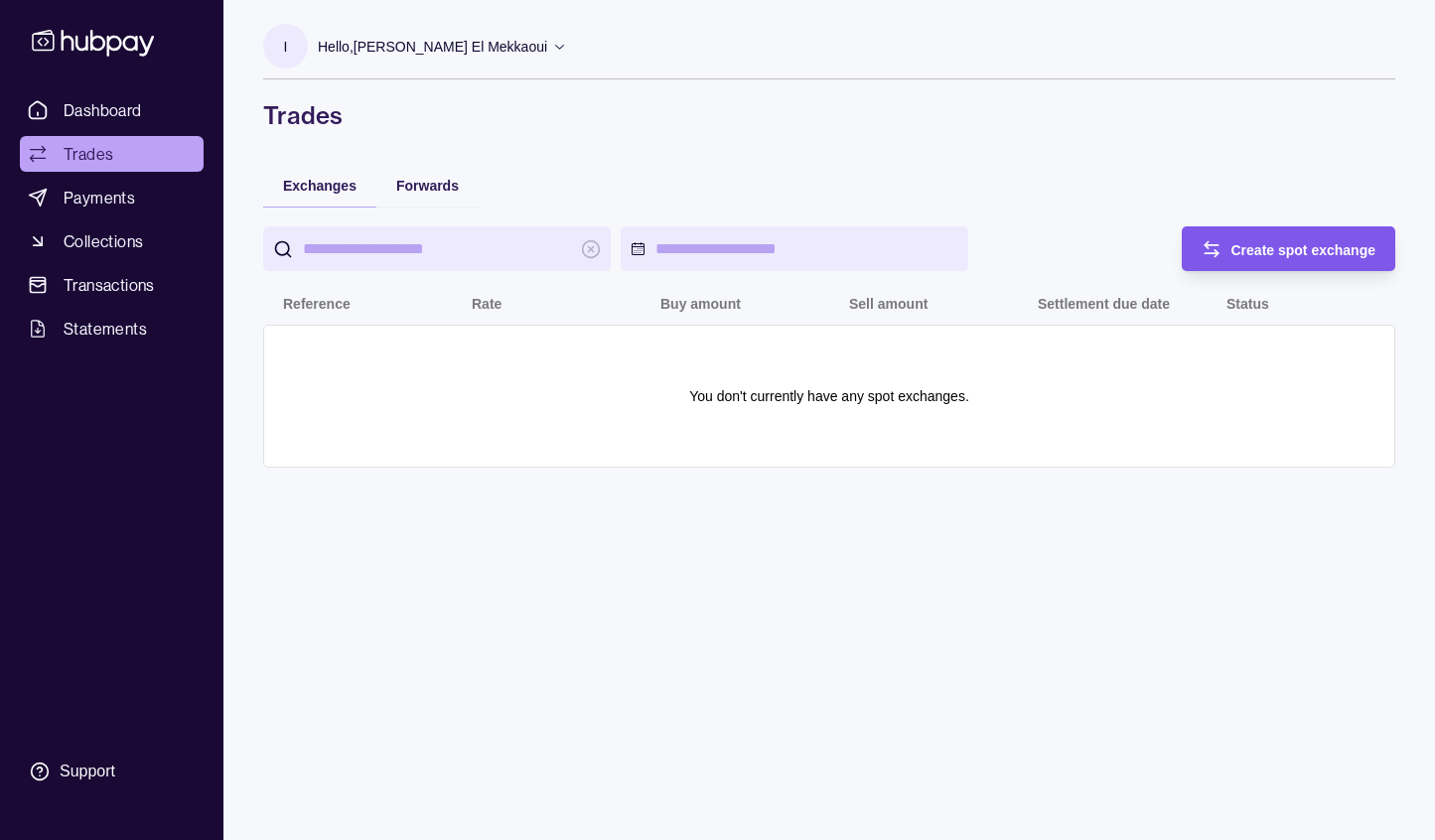 click on "Create spot exchange" at bounding box center (1304, 250) 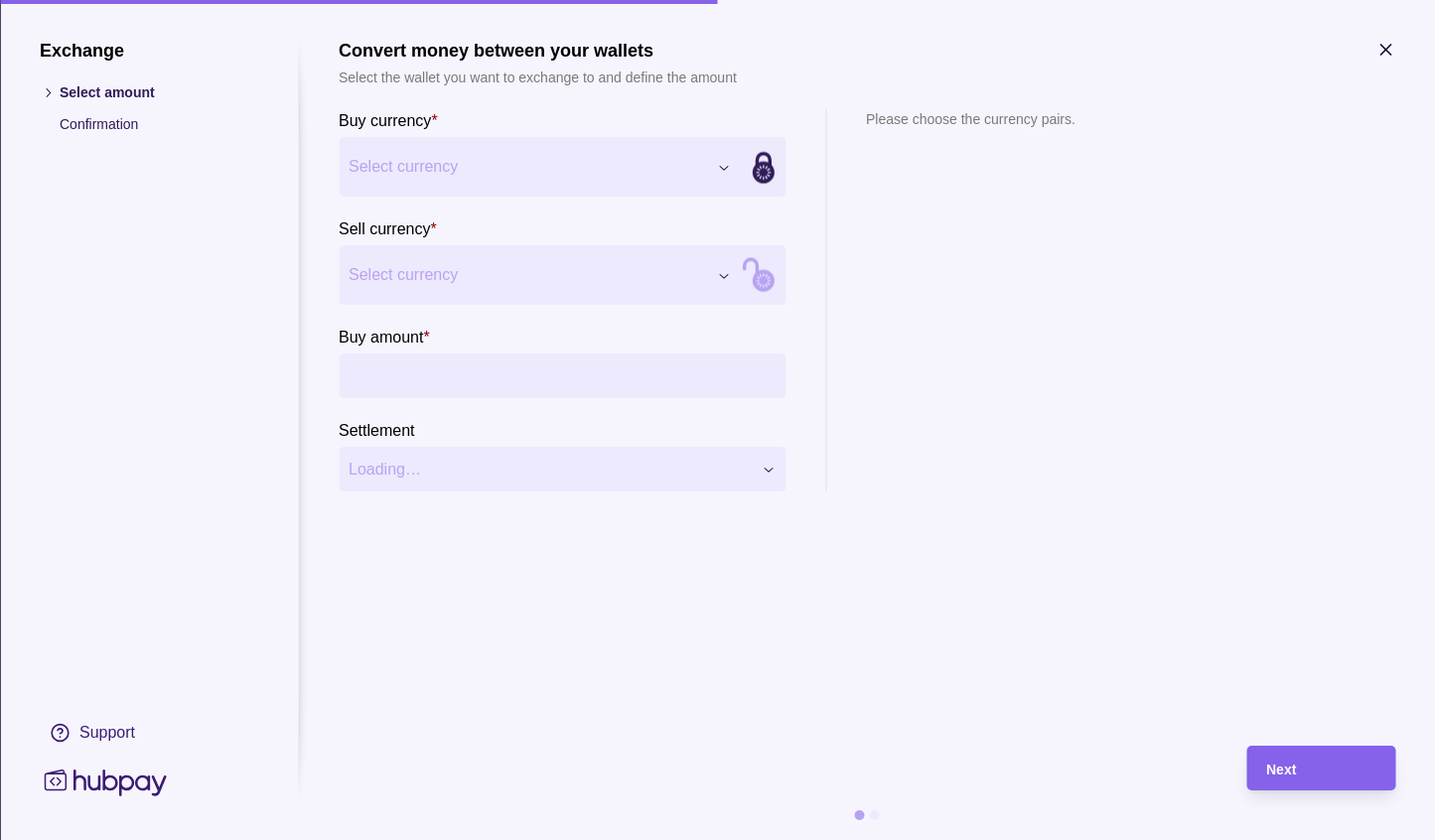 click on "Dashboard Trades Payments Collections Transactions Statements Support I Hello,  [PERSON_NAME] El  Mekkaoui UNWIRED GENERAL TRADING LLC Account Terms and conditions Privacy policy Sign out Trades Exchanges Forwards Create spot exchange Reference Rate Buy amount Sell amount Settlement due date Status You don't currently have any spot exchanges. Trades | Hubpay Exchange Select amount Confirmation Support Convert money between your wallets Select the wallet you want to exchange to and define the amount Buy currency  * Select currency *** *** Sell currency  * Select currency *** *** Buy amount  * Settlement Loading… Please choose the currency pairs. Next" at bounding box center (717, 420) 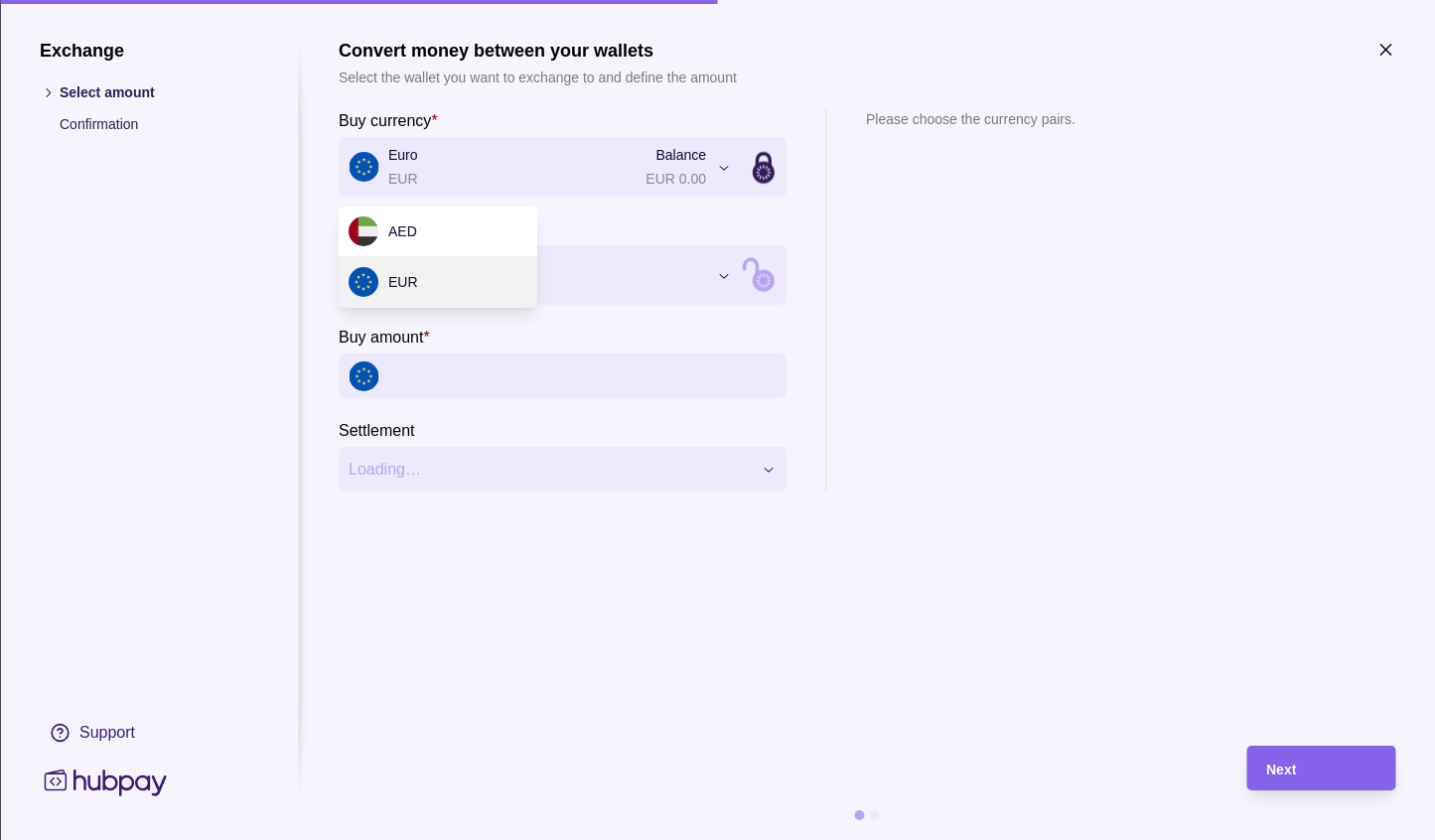 click on "Dashboard Trades Payments Collections Transactions Statements Support I Hello,  [PERSON_NAME] El  Mekkaoui UNWIRED GENERAL TRADING LLC Account Terms and conditions Privacy policy Sign out Trades Exchanges Forwards Create spot exchange Reference Rate Buy amount Sell amount Settlement due date Status You don't currently have any spot exchanges. Trades | Hubpay Exchange Select amount Confirmation Support Convert money between your wallets Select the wallet you want to exchange to and define the amount Buy currency  * Euro EUR Balance EUR 0.00 *** *** Sell currency  * Select currency *** *** Buy amount  * Settlement Loading… Please choose the currency pairs. Next AED EUR" at bounding box center (717, 420) 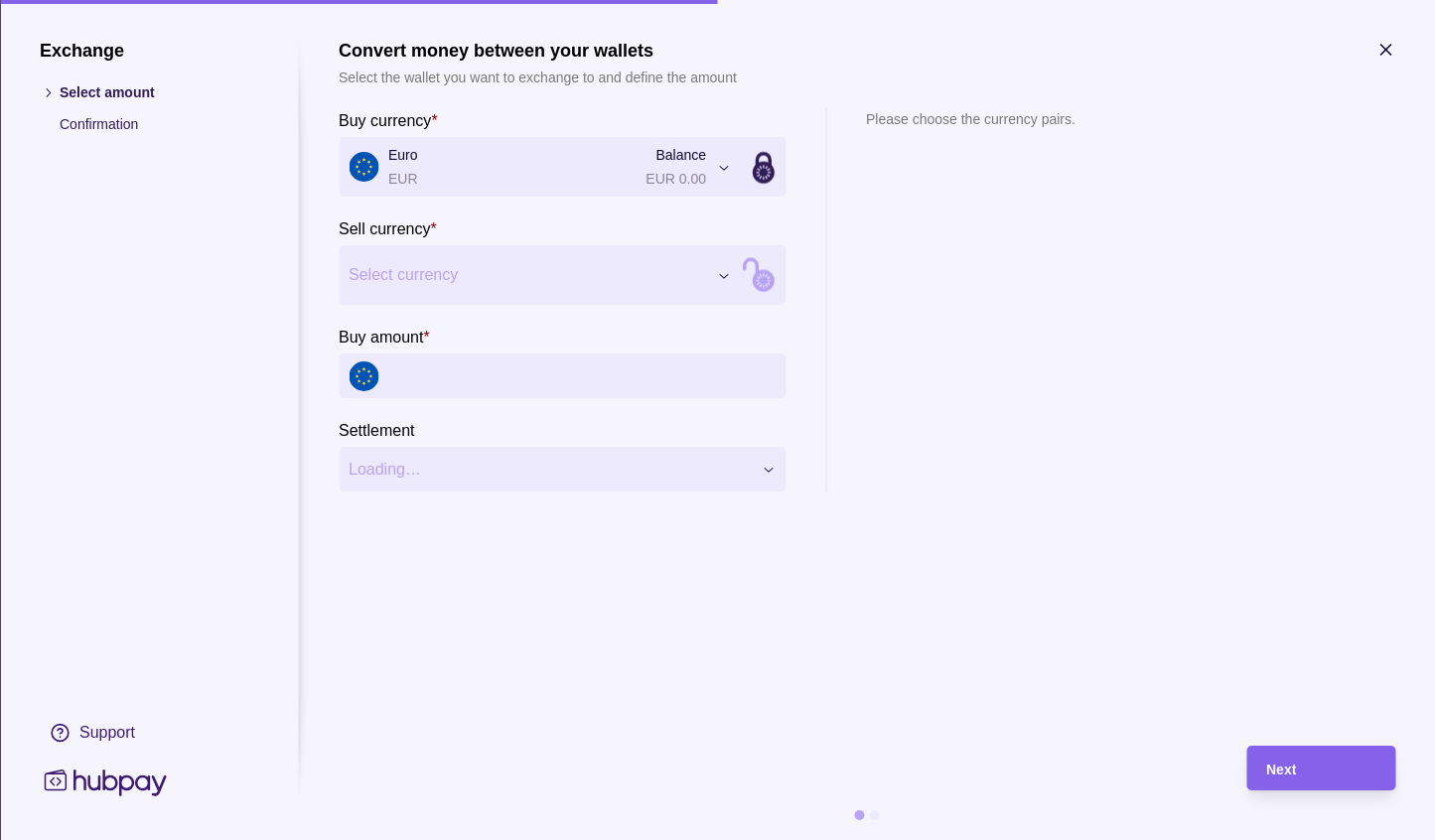 click on "Dashboard Trades Payments Collections Transactions Statements Support I Hello,  [PERSON_NAME] El  Mekkaoui UNWIRED GENERAL TRADING LLC Account Terms and conditions Privacy policy Sign out Trades Exchanges Forwards Create spot exchange Reference Rate Buy amount Sell amount Settlement due date Status You don't currently have any spot exchanges. Trades | Hubpay Exchange Select amount Confirmation Support Convert money between your wallets Select the wallet you want to exchange to and define the amount Buy currency  * Euro EUR Balance EUR 0.00 *** *** Sell currency  * Select currency *** *** Buy amount  * Settlement Loading… Please choose the currency pairs. Next" at bounding box center [717, 420] 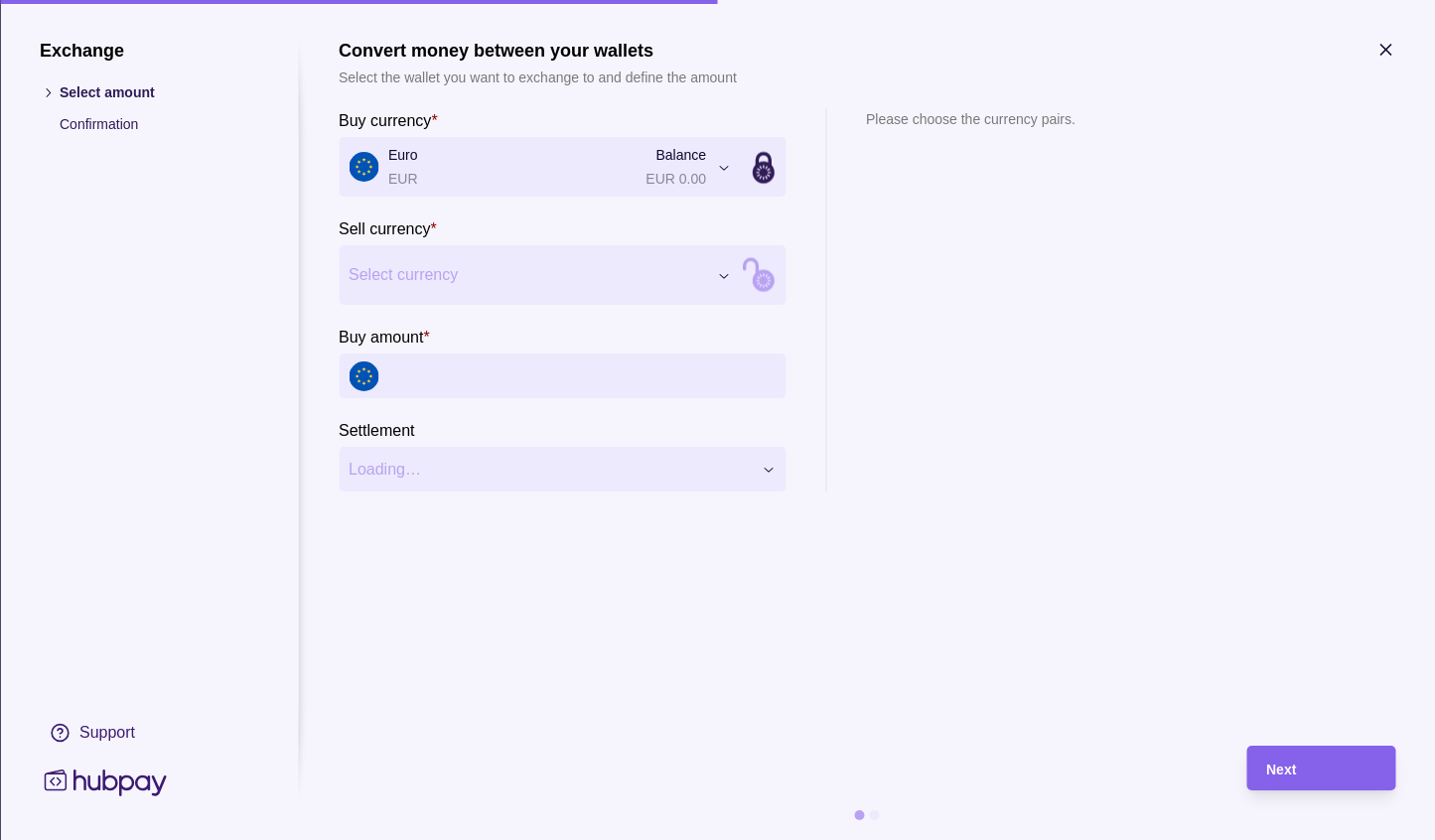 click 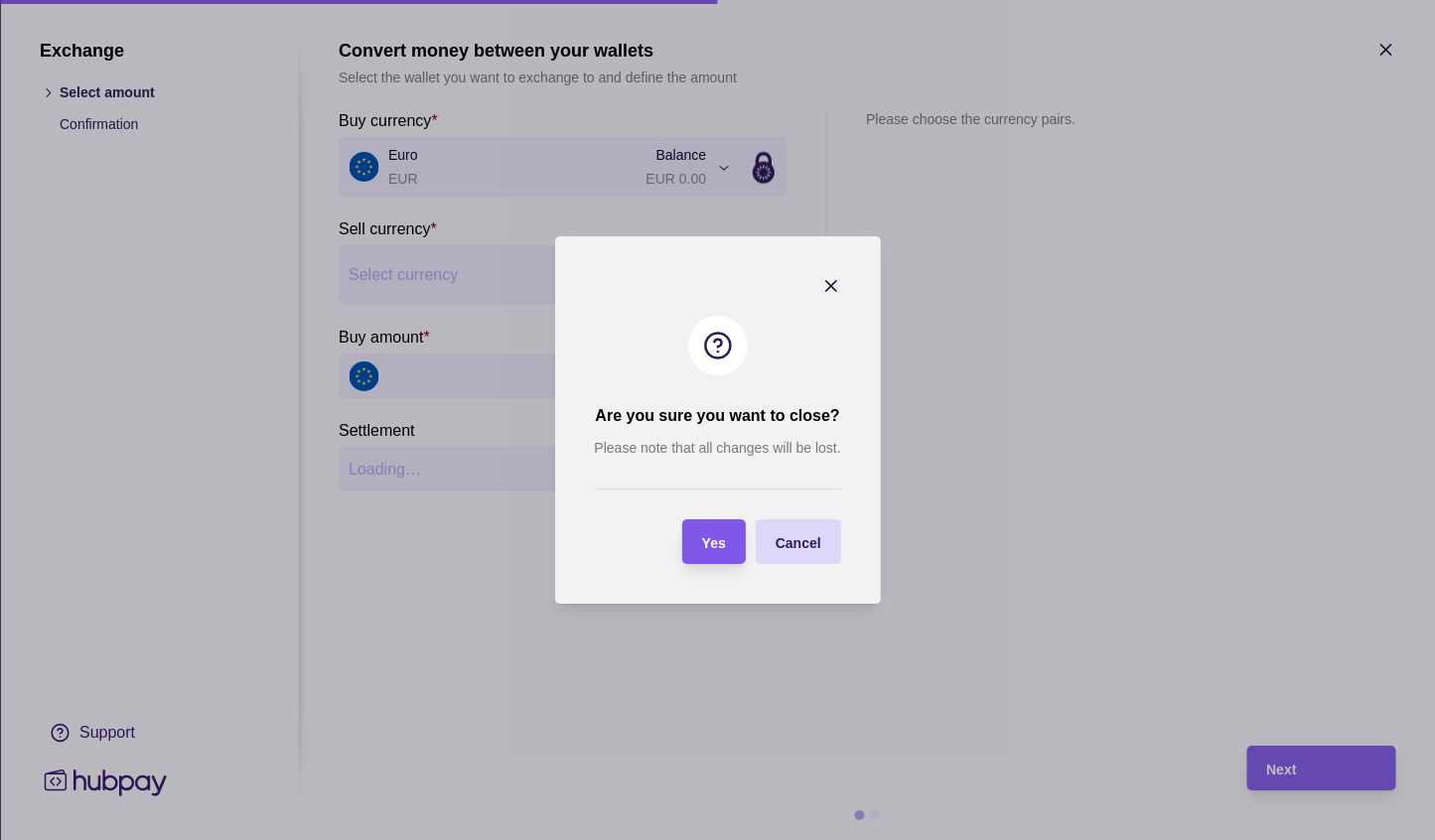 click on "Yes" at bounding box center [714, 543] 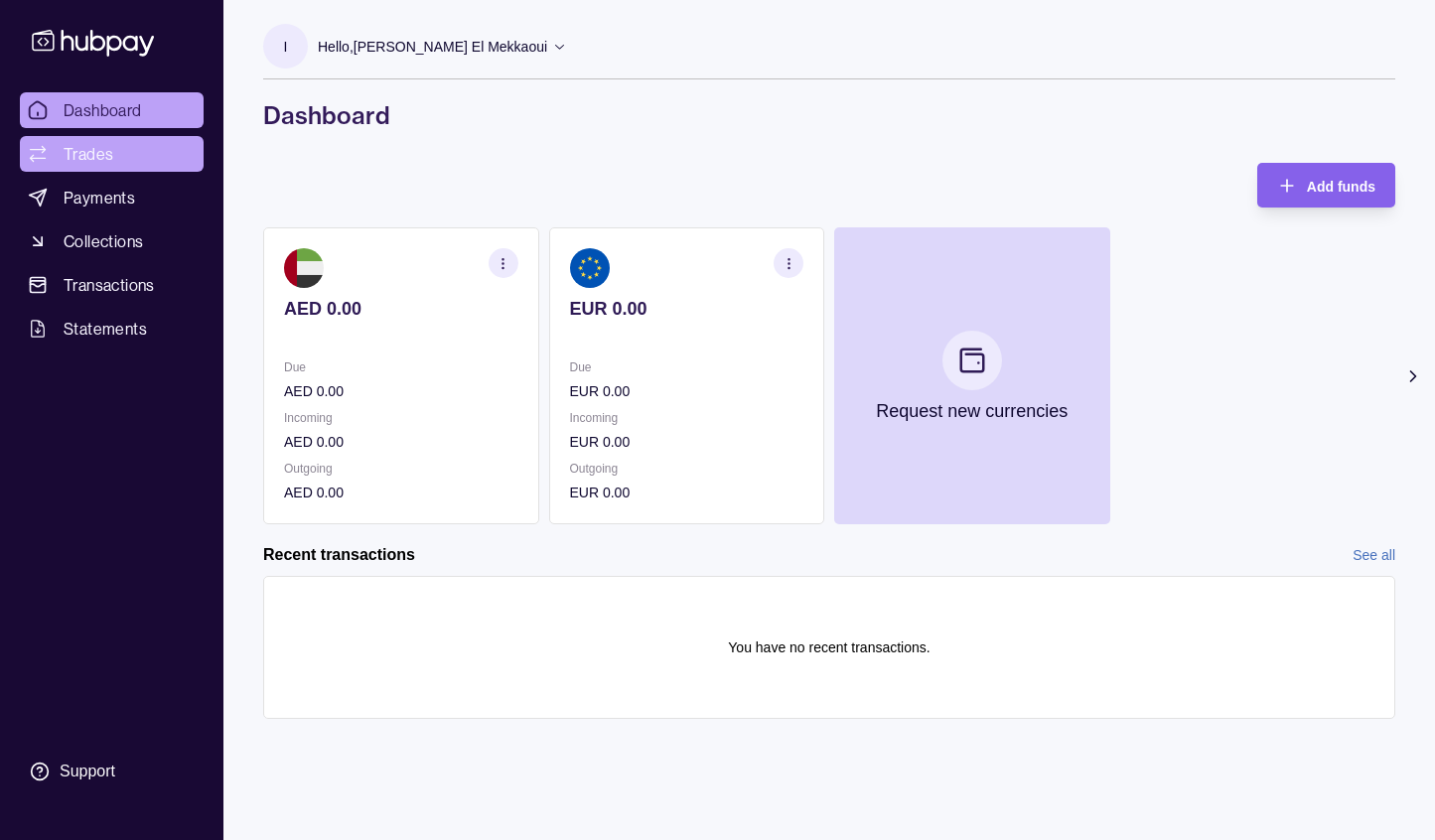 click on "Trades" at bounding box center (111, 154) 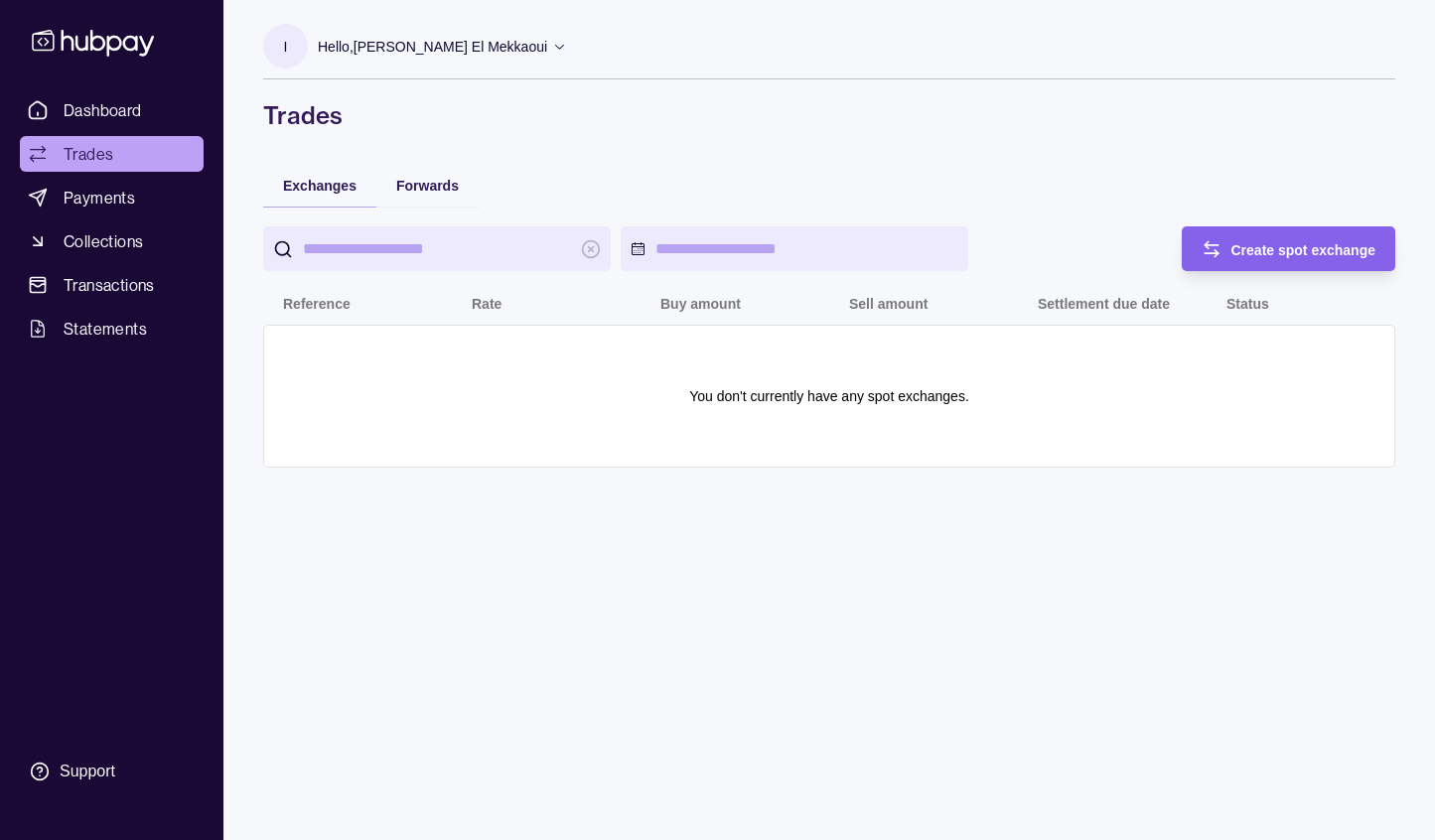 click at bounding box center (437, 248) 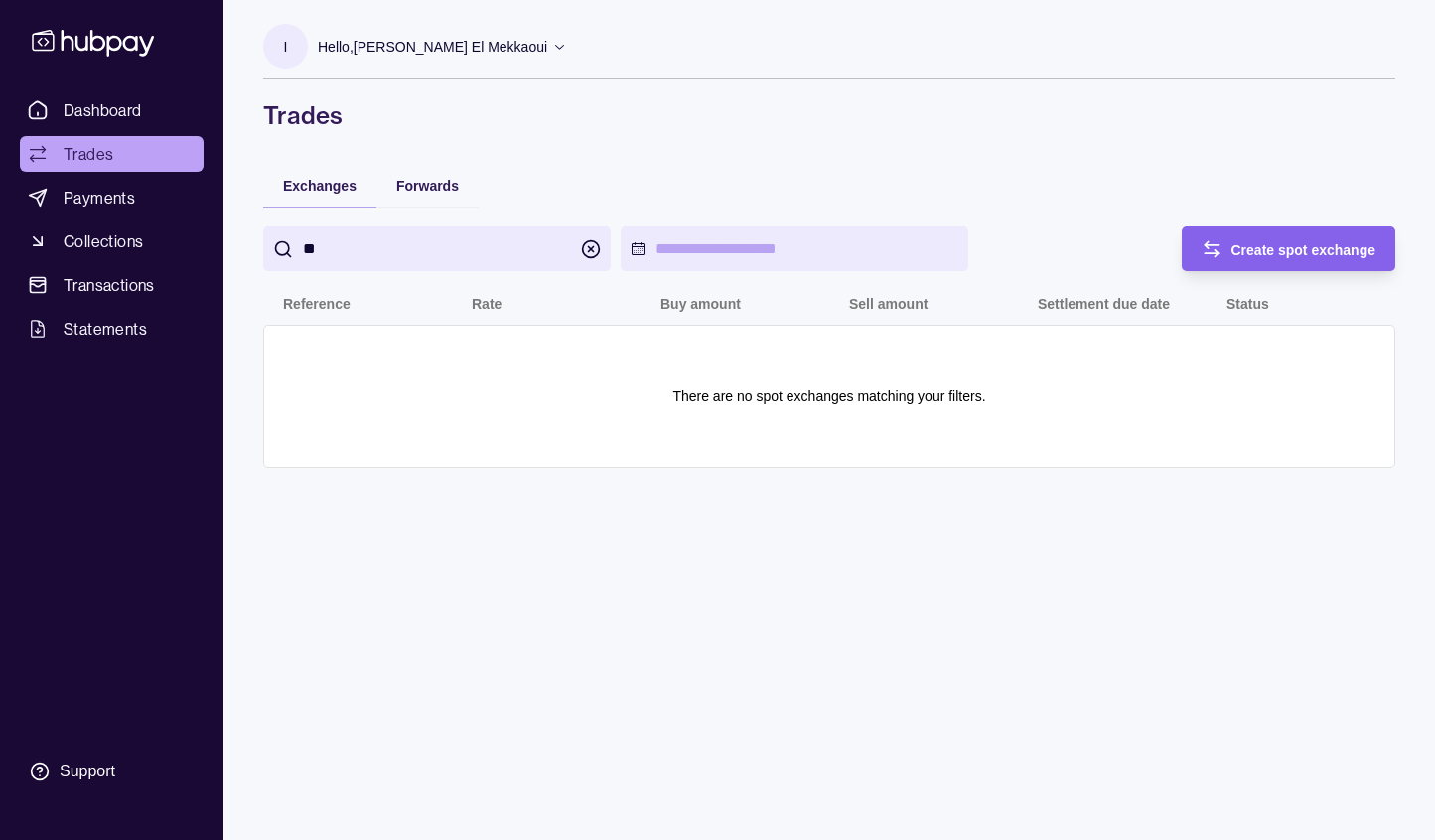 type on "*" 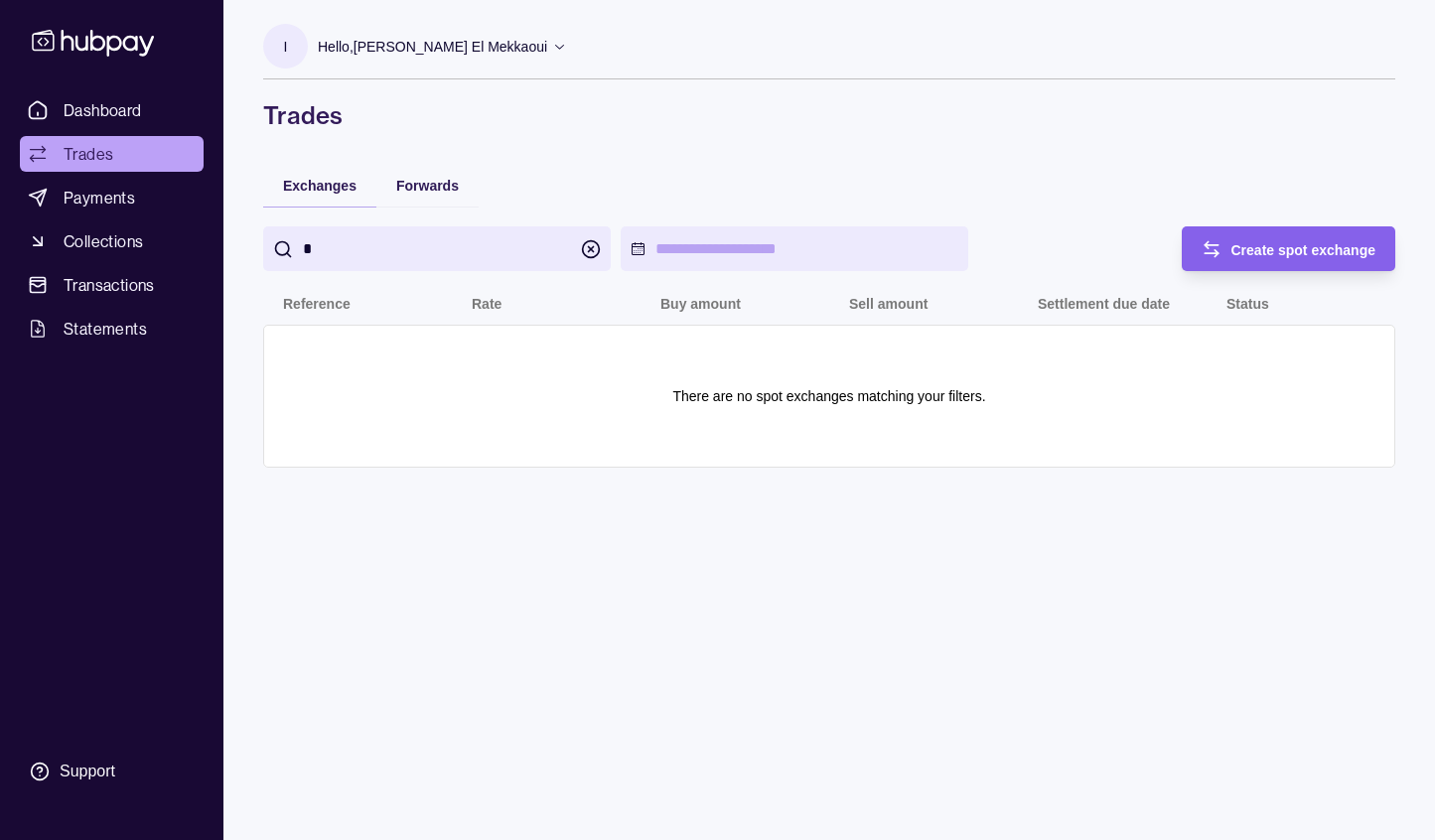 type 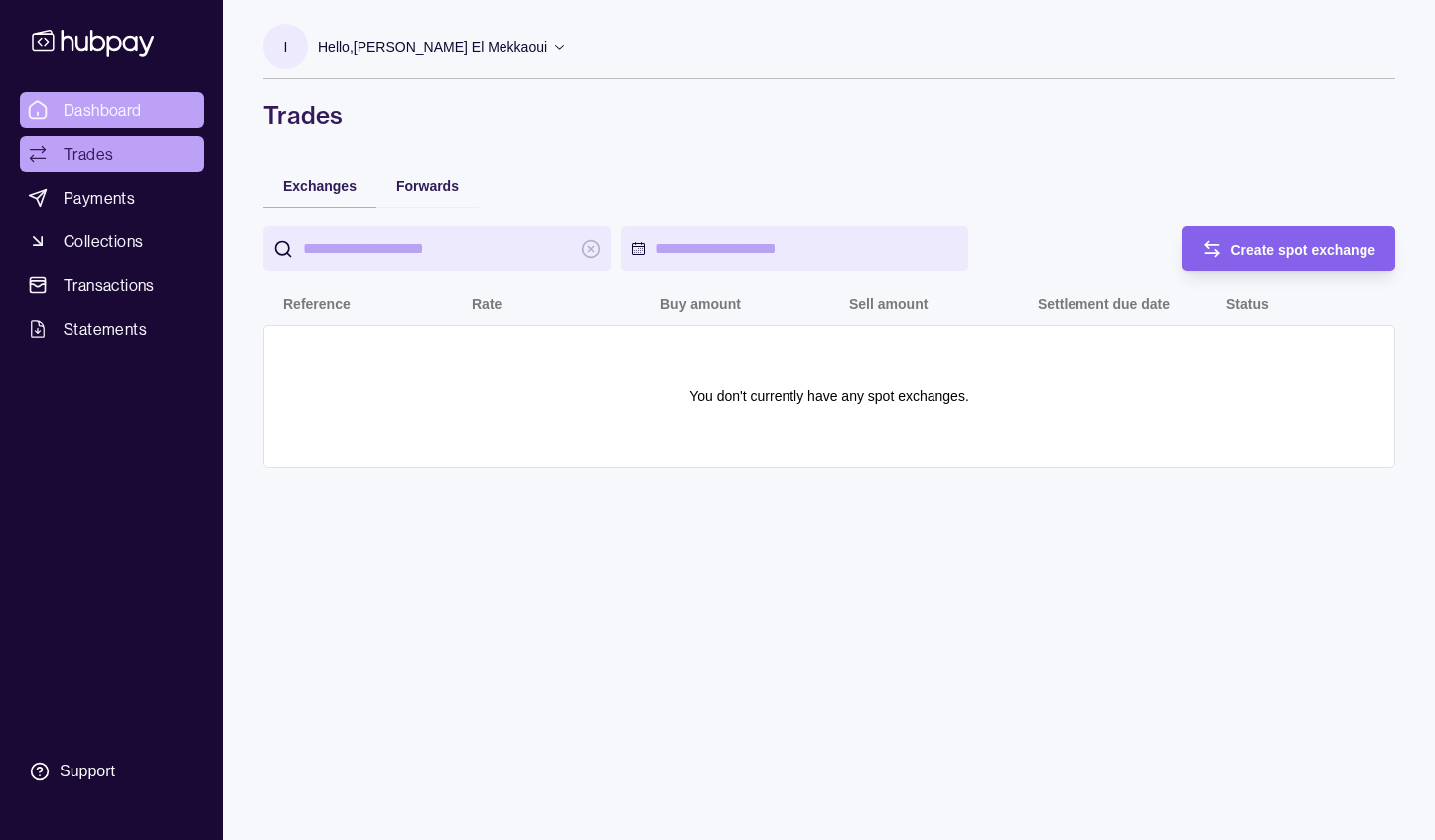 click on "Dashboard" at bounding box center [102, 110] 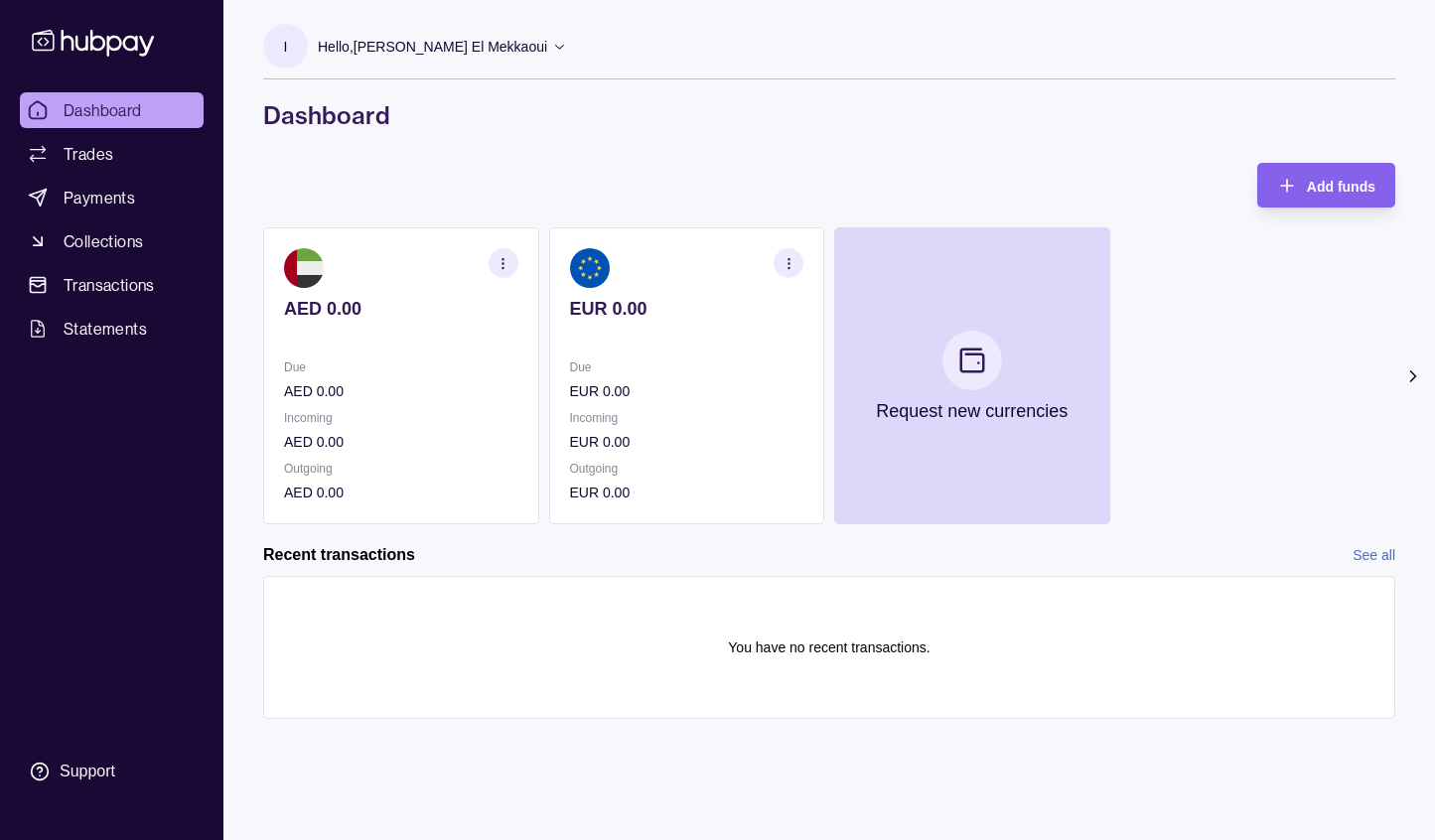 click at bounding box center [503, 263] 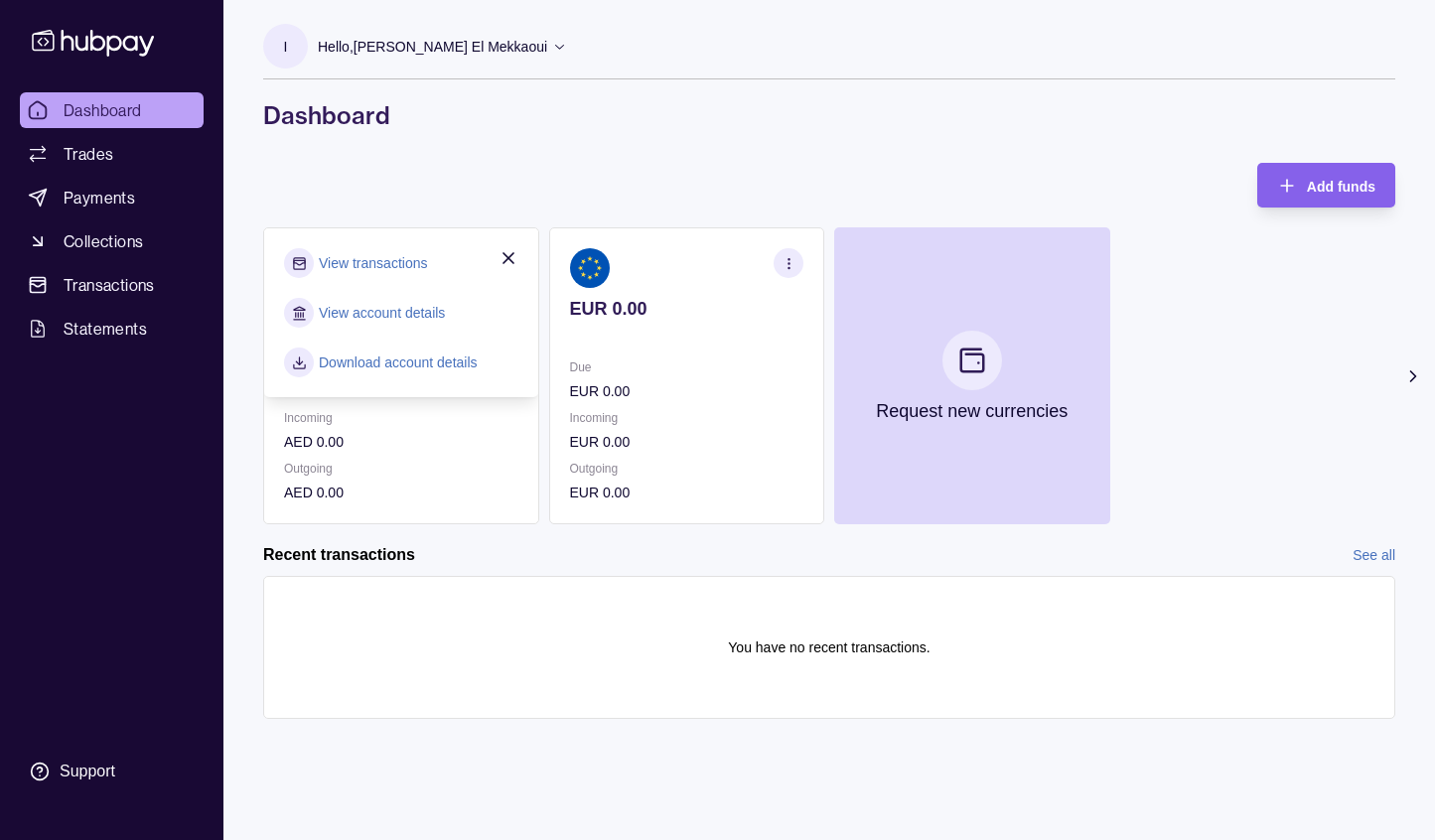 click on "AED 0.00" at bounding box center (401, 492) 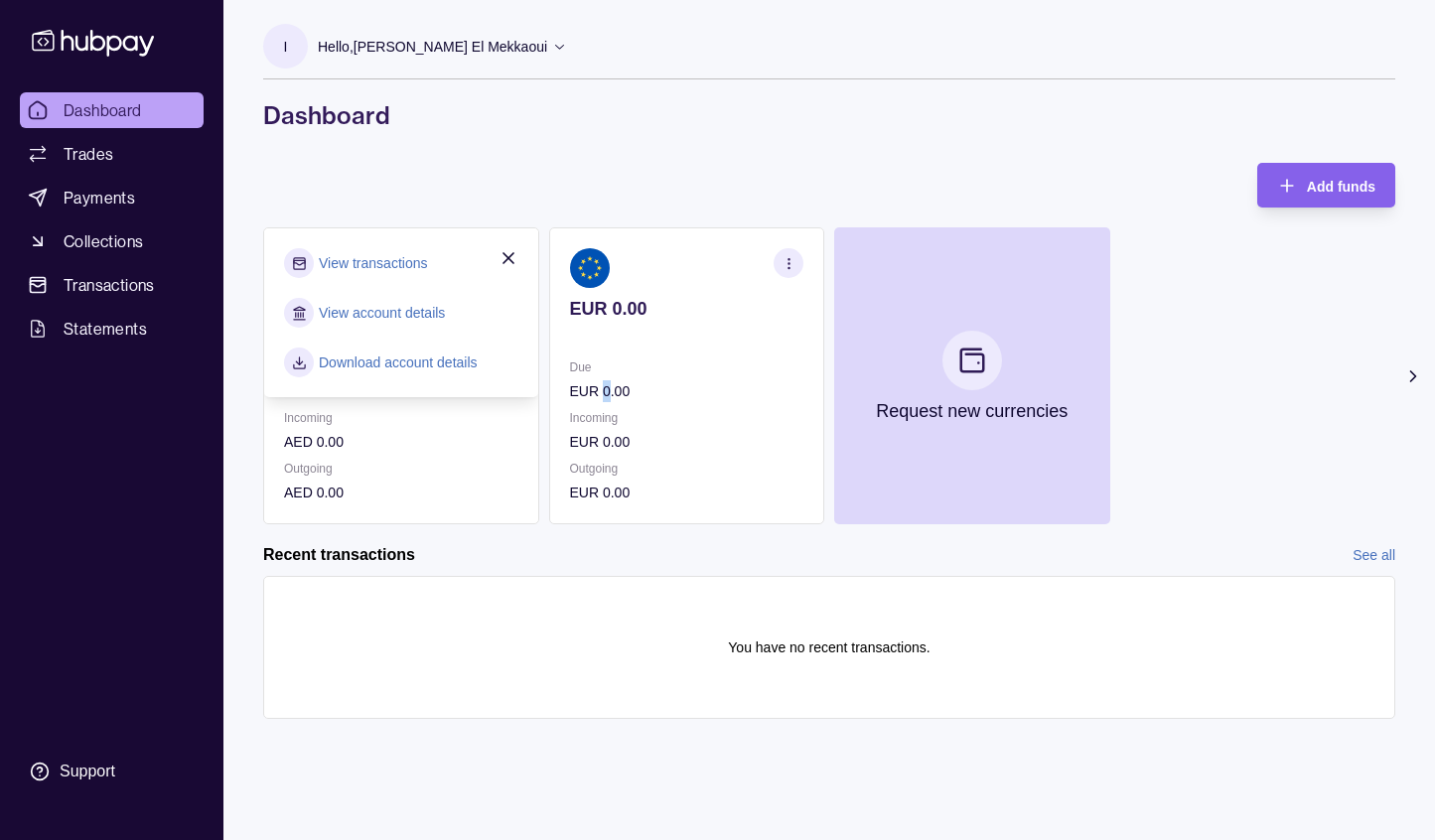 drag, startPoint x: 601, startPoint y: 402, endPoint x: 609, endPoint y: 393, distance: 12.0415946 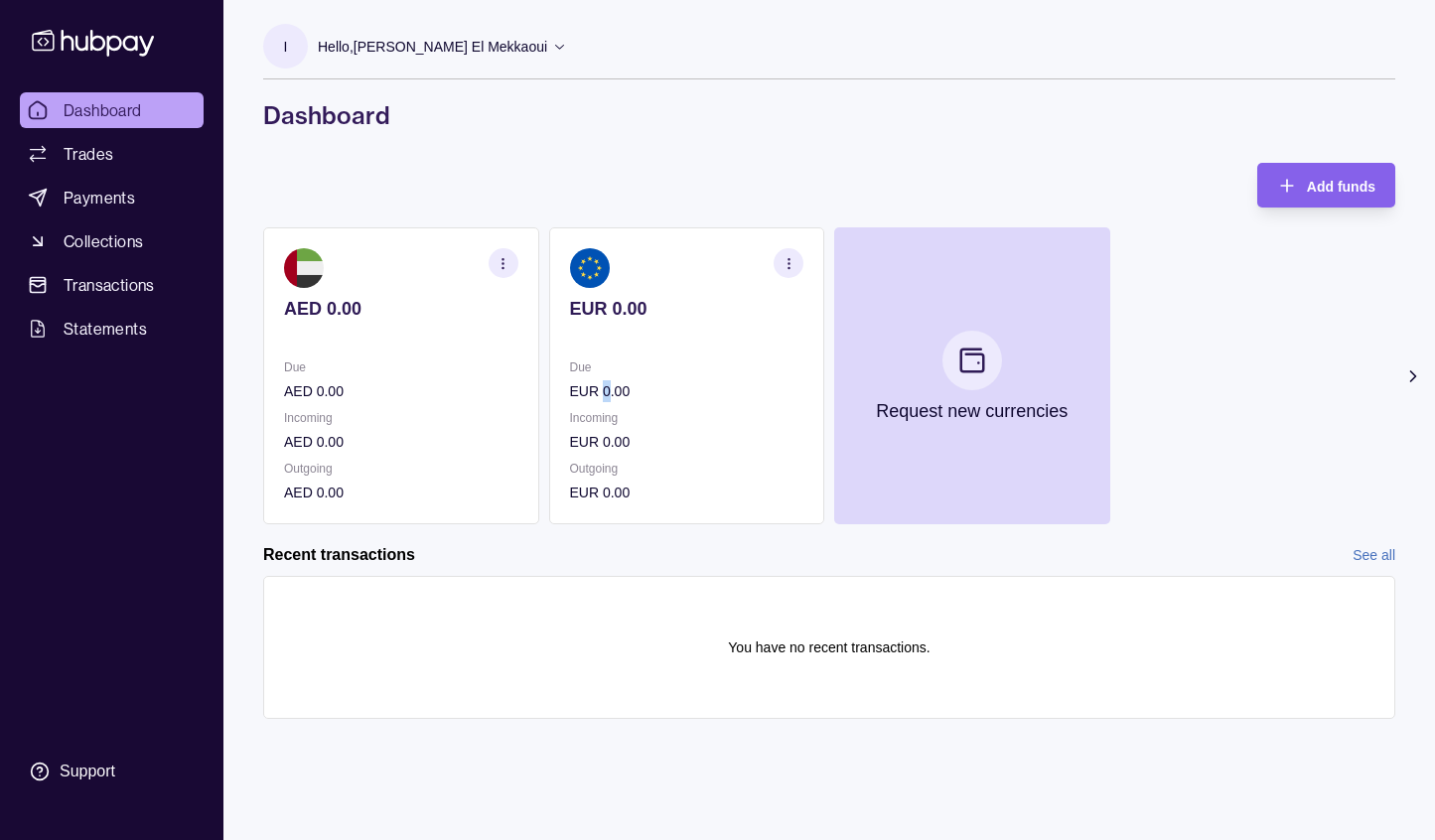 click on "EUR 0.00" at bounding box center (687, 391) 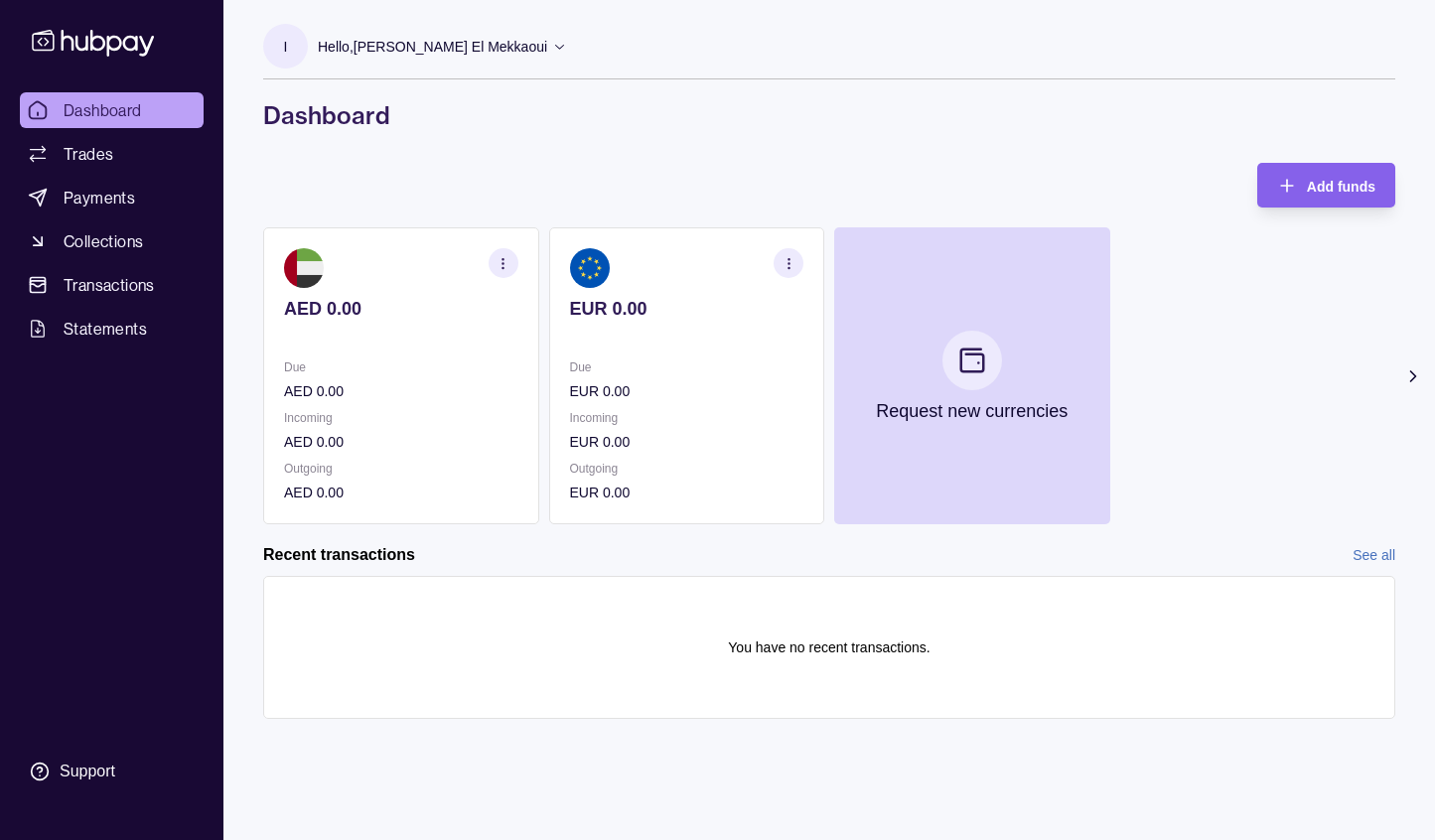 click on "EUR 0.00" at bounding box center (687, 391) 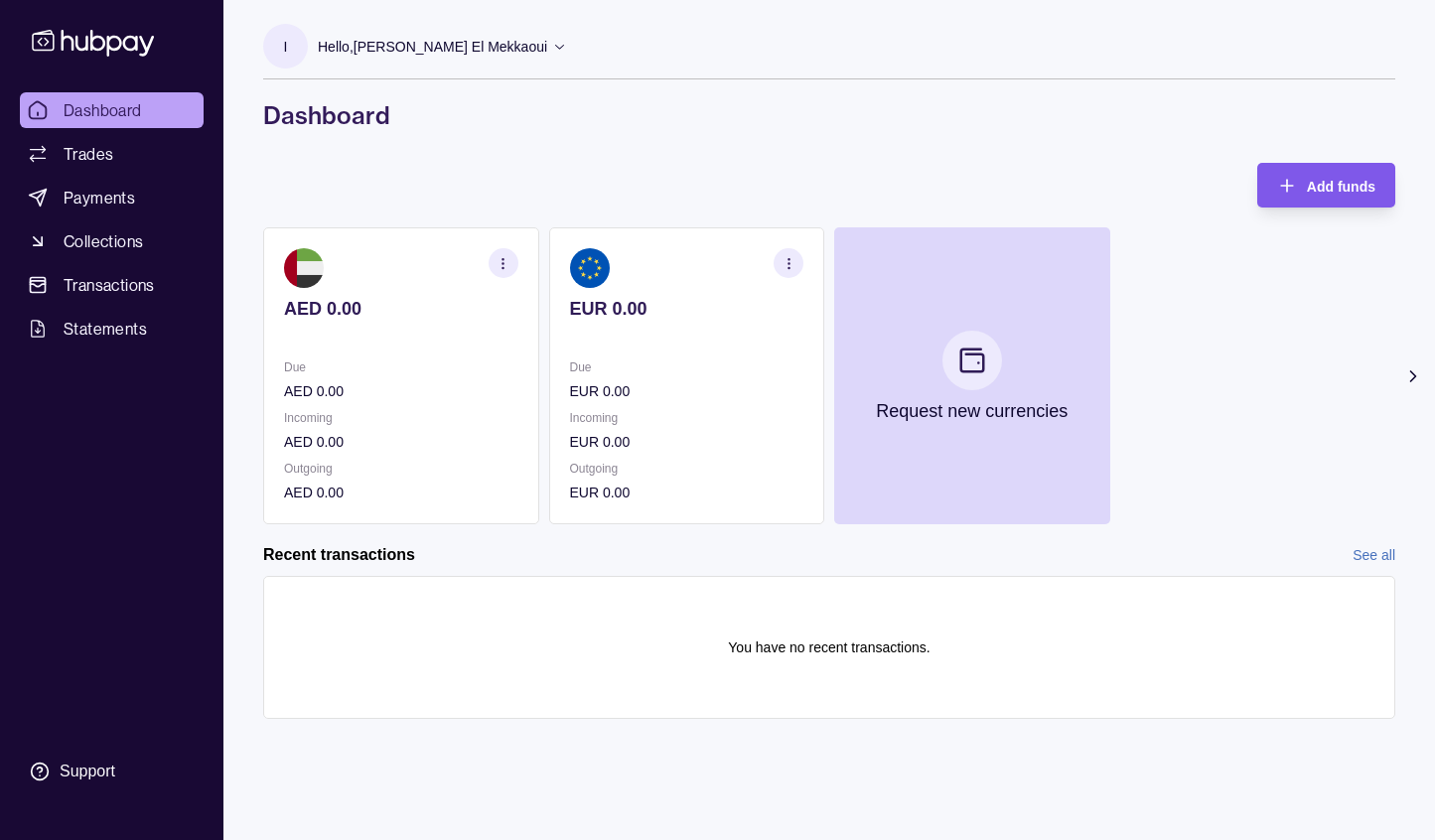click on "Add funds" at bounding box center [1311, 185] 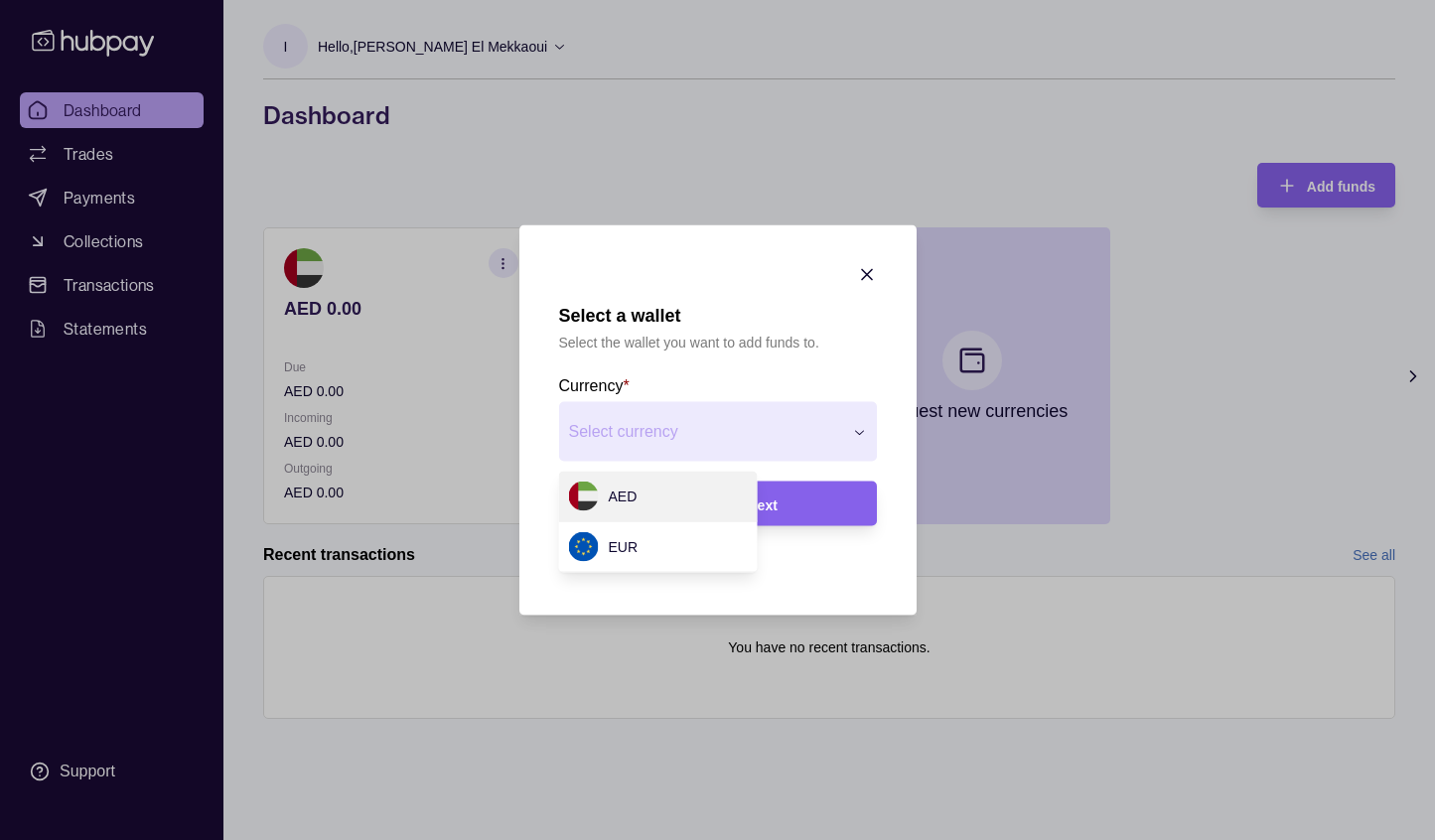 click on "Select a wallet Select the wallet you want to add funds to. Currency  * Select currency *** *** Next" at bounding box center [717, 840] 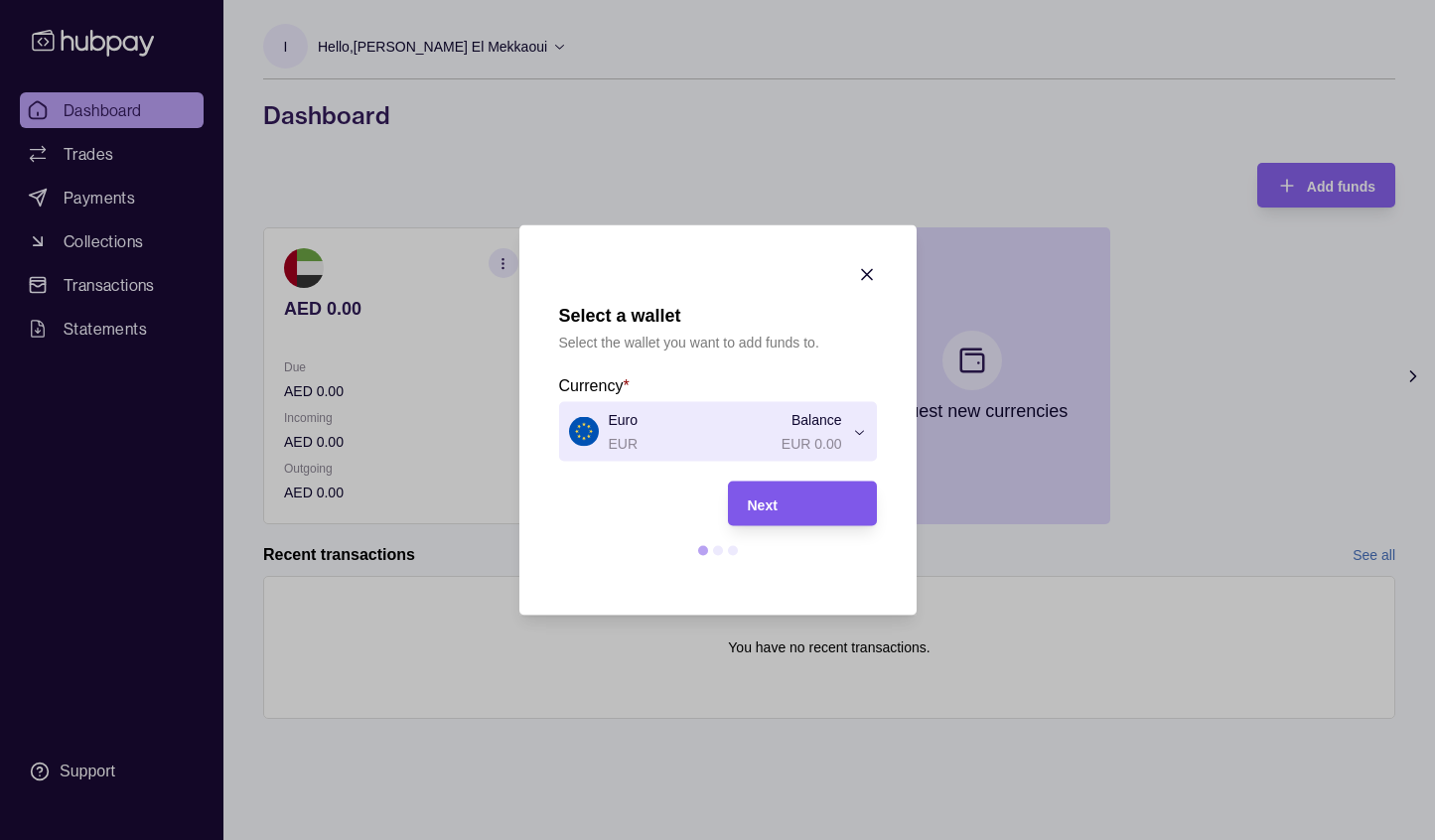 click on "Next" at bounding box center (802, 503) 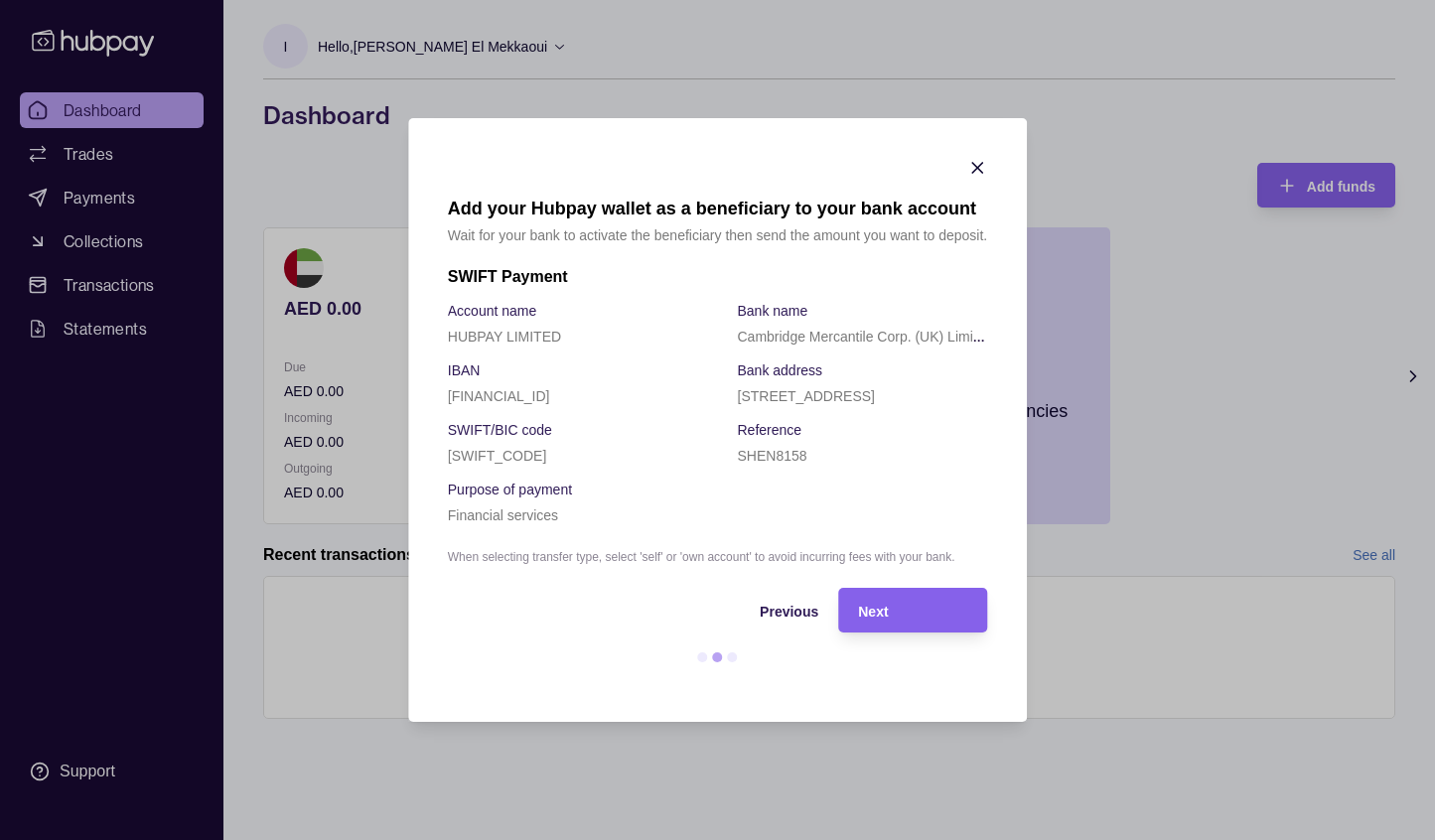 click 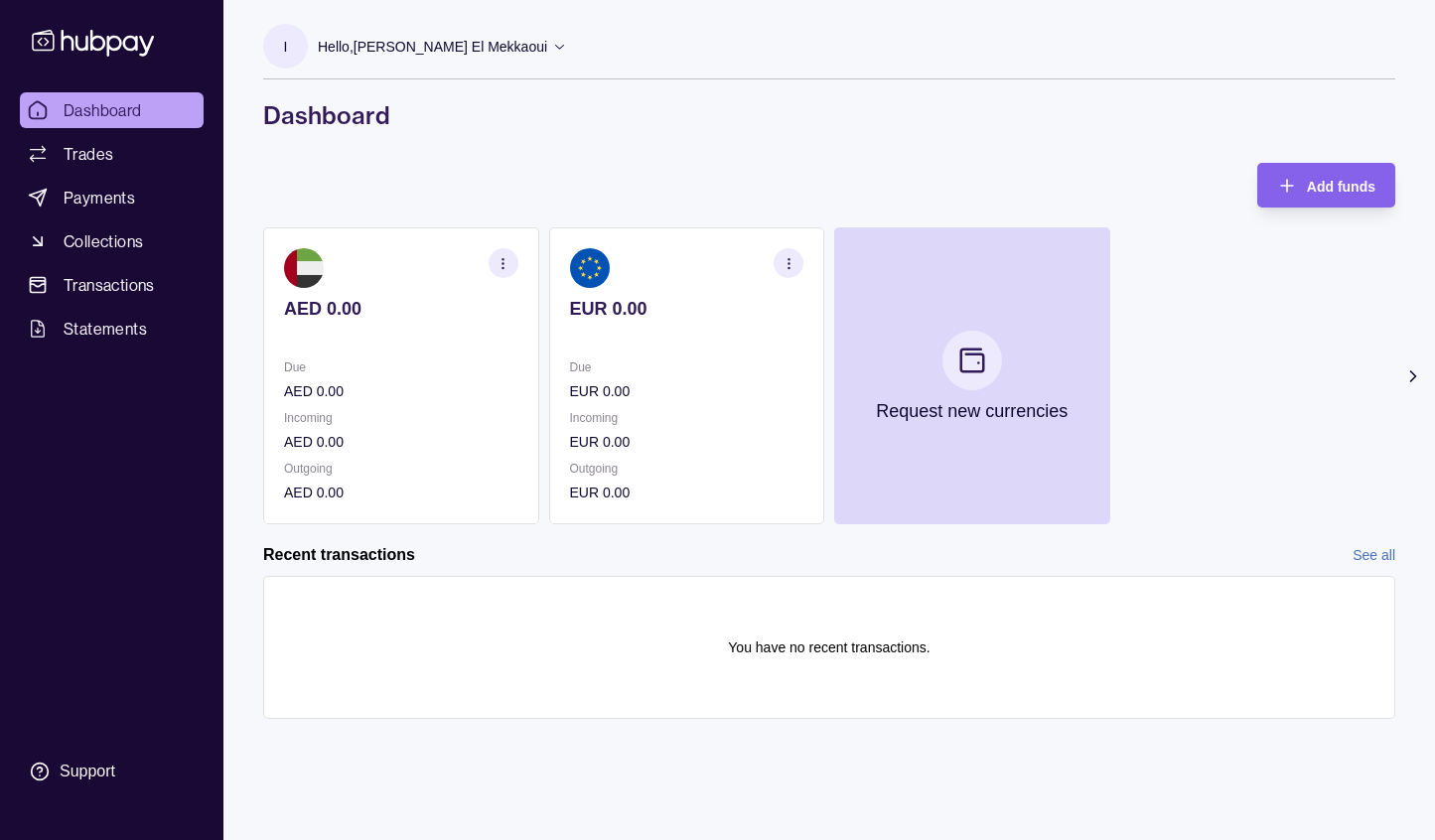 click at bounding box center (503, 263) 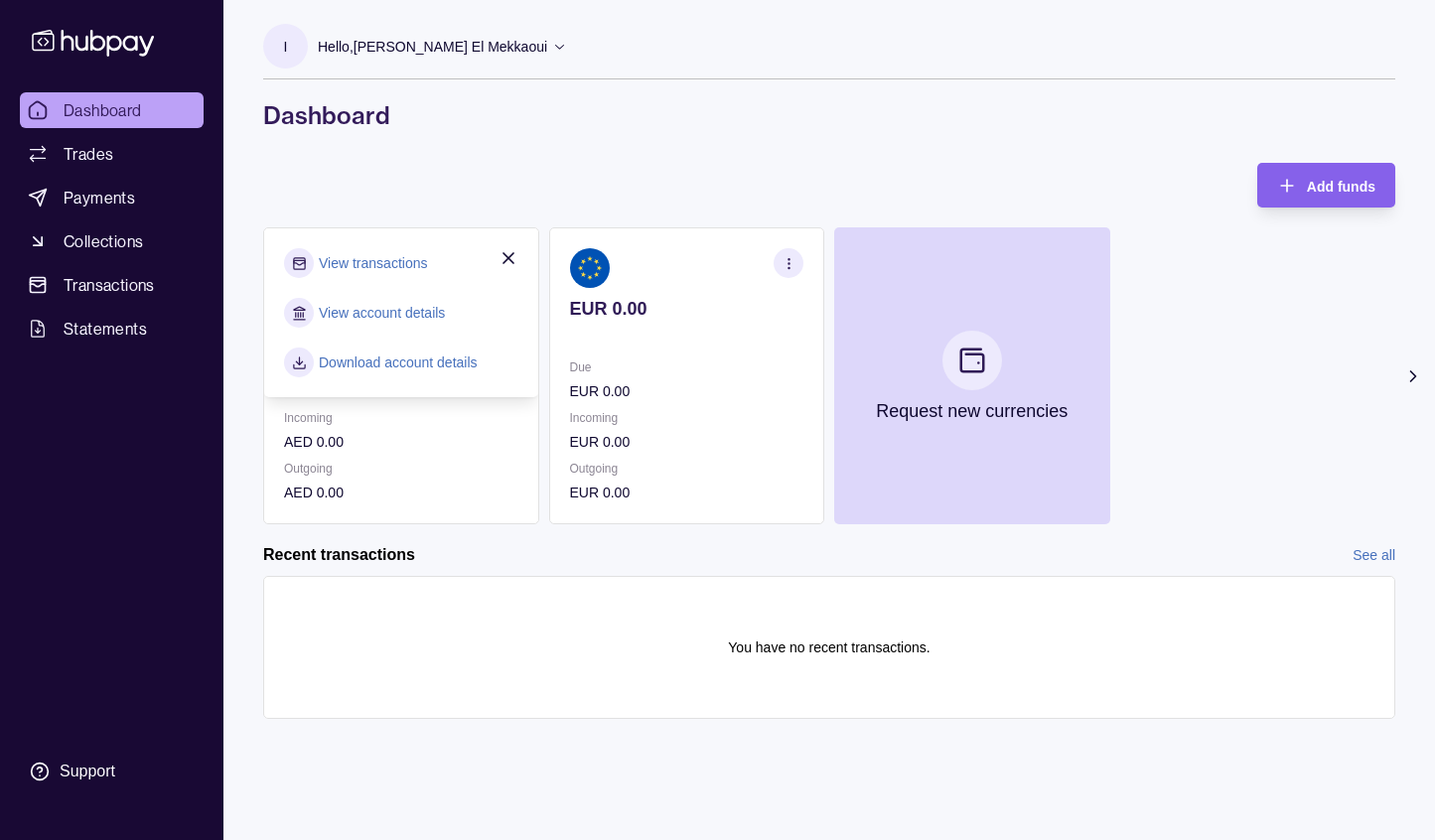 click on "Add funds AED 0.00                                                                                                               Due AED 0.00 Incoming AED 0.00 Outgoing AED 0.00 View transactions View account details Download account details EUR 0.00                                                                                                               Due EUR 0.00 Incoming EUR 0.00 Outgoing EUR 0.00 Request new currencies" at bounding box center [829, 344] 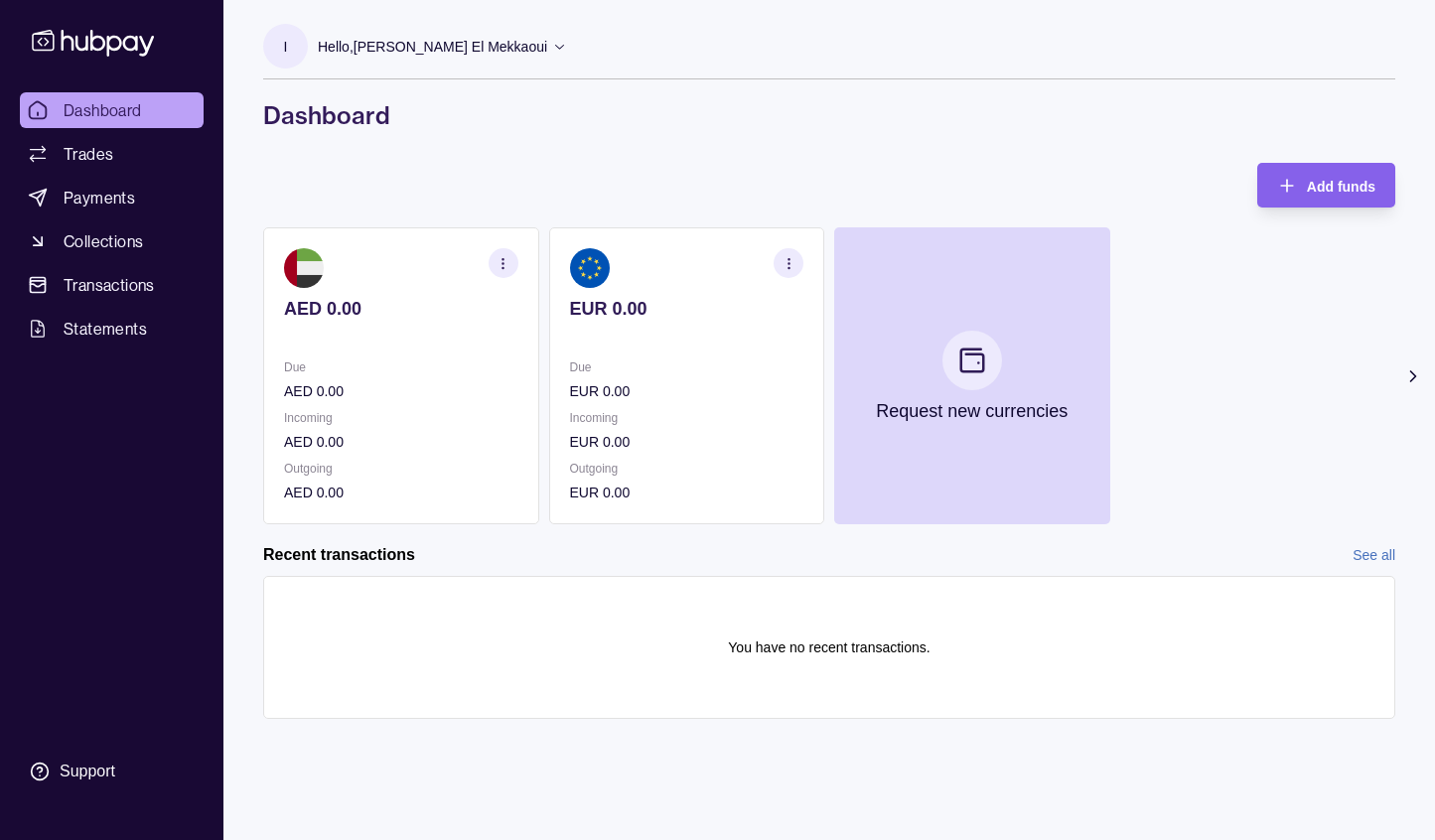 click at bounding box center [401, 336] 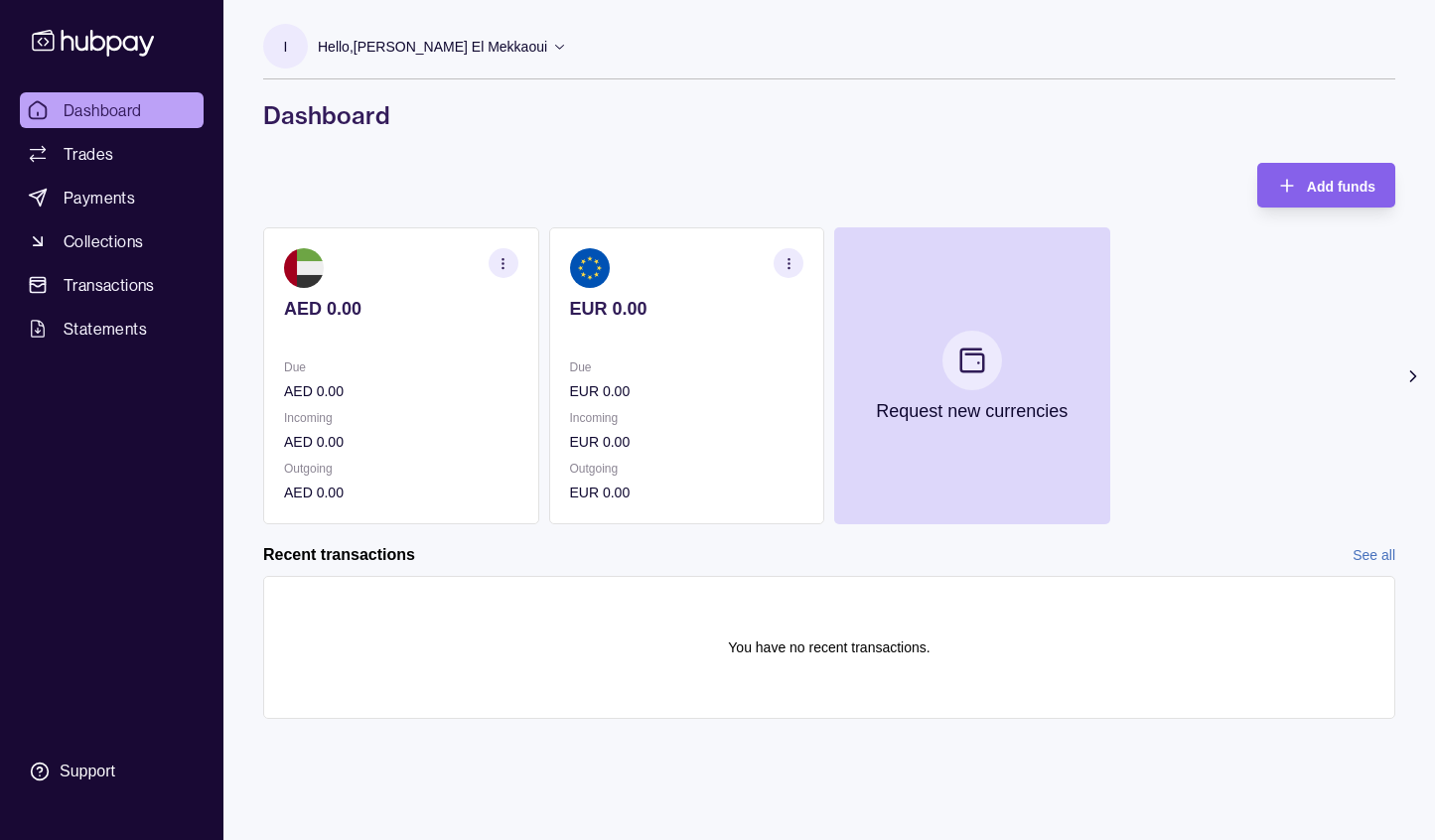click at bounding box center (503, 263) 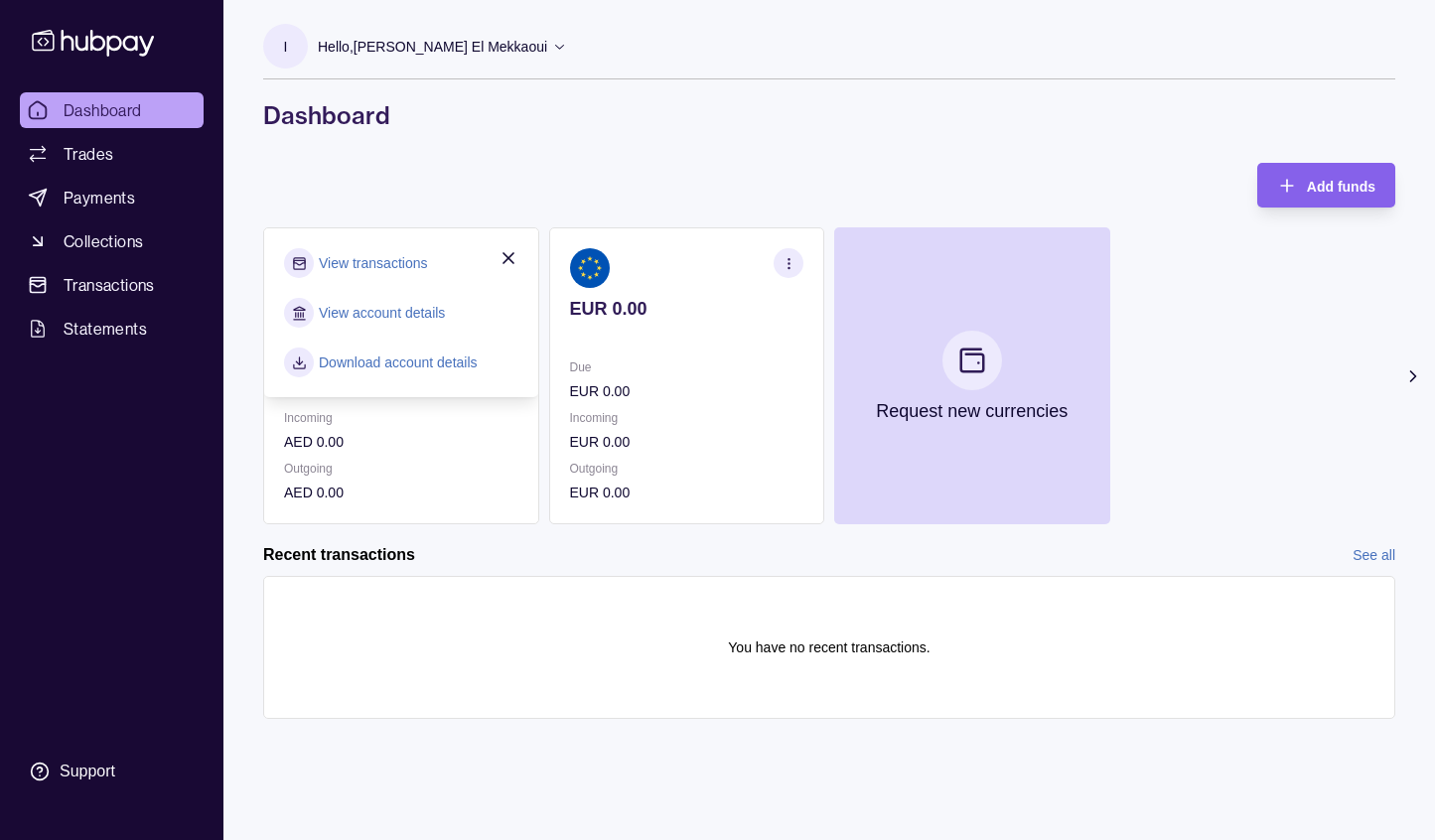 click on "View transactions" at bounding box center (372, 263) 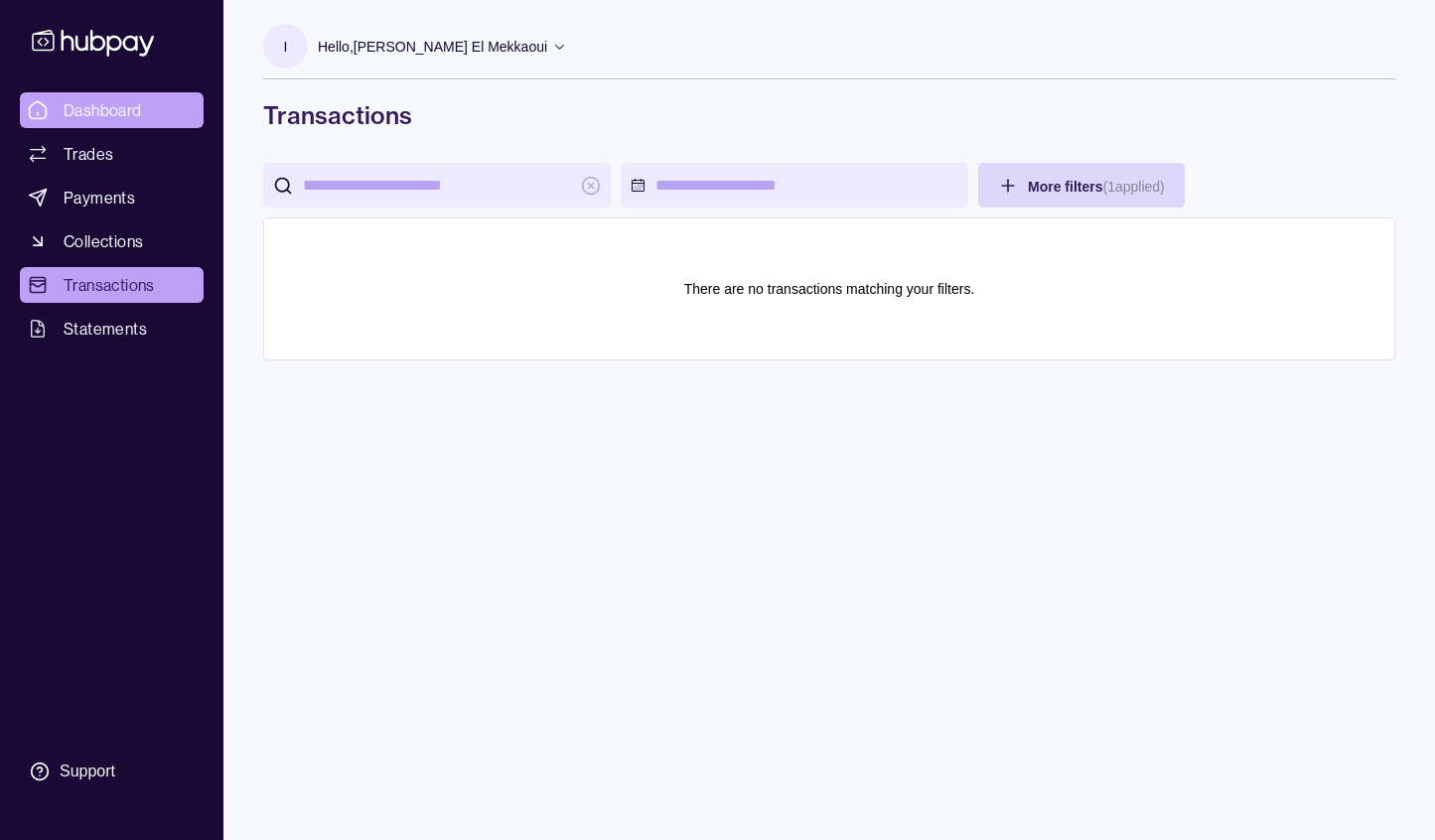 click on "Dashboard" at bounding box center [111, 110] 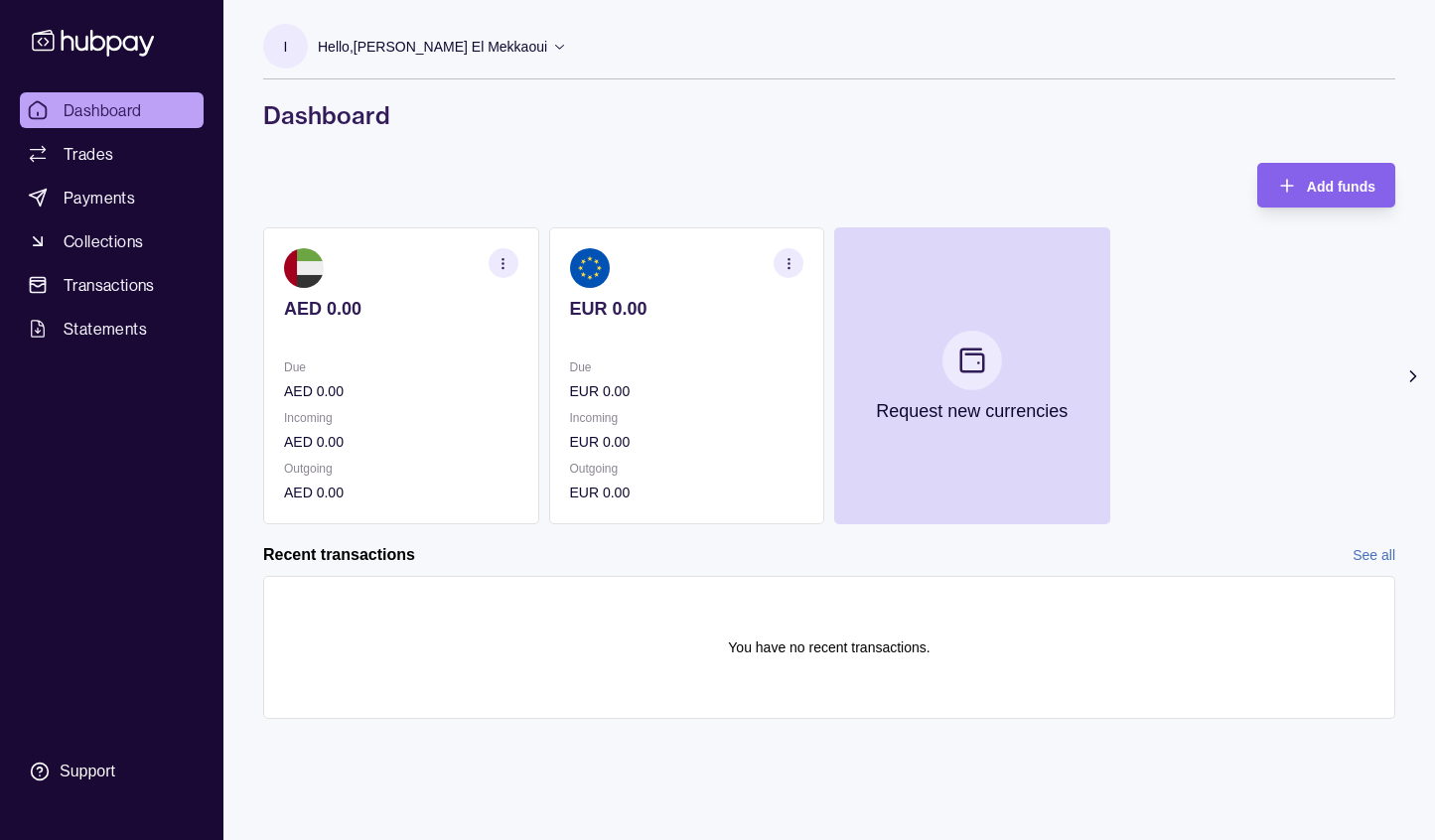 click on "AED 0.00" at bounding box center [401, 391] 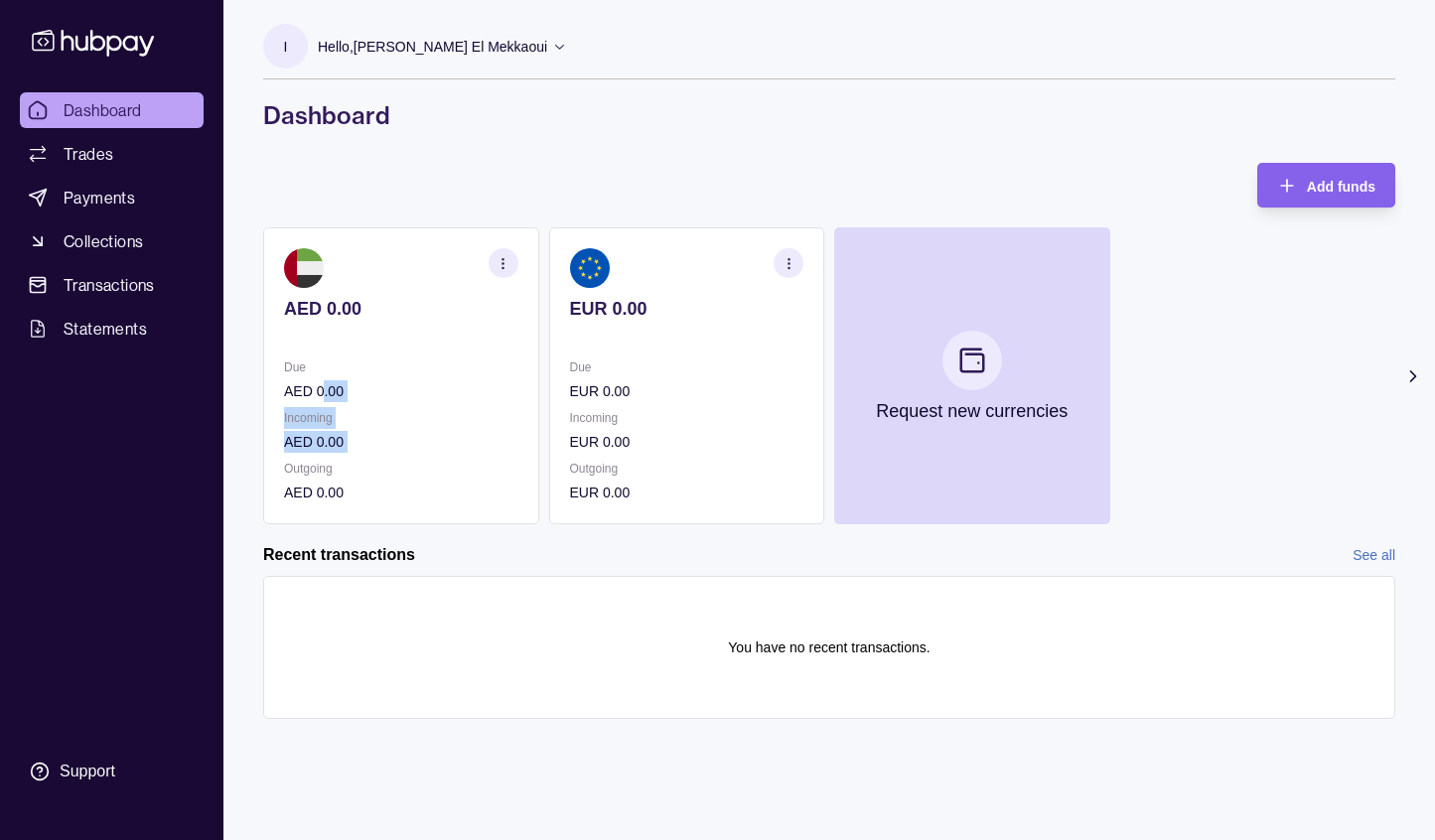 drag, startPoint x: 325, startPoint y: 393, endPoint x: 280, endPoint y: 464, distance: 84.0595 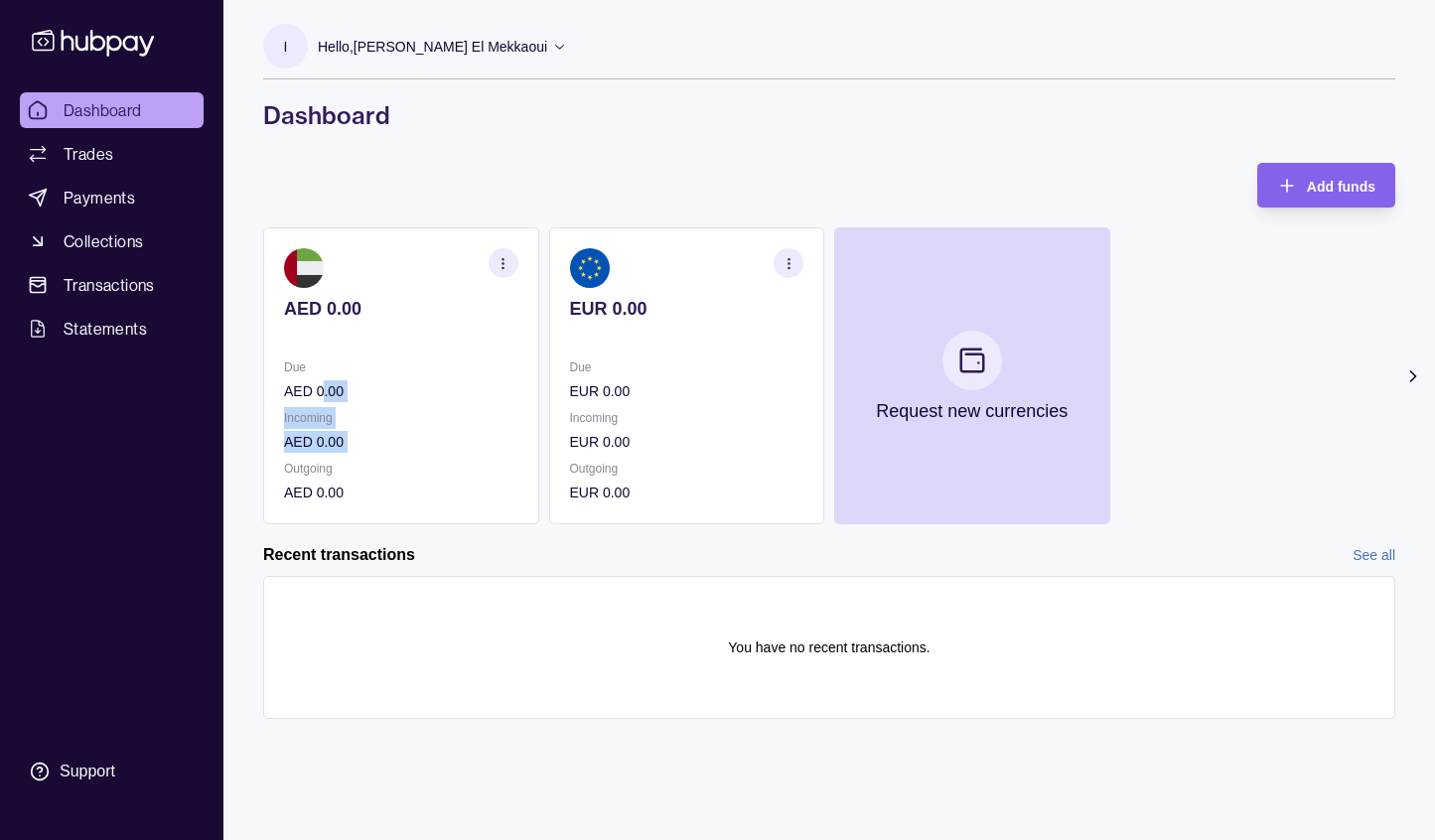 click on "AED 0.00                                                                                                               Due AED 0.00 Incoming AED 0.00 Outgoing AED 0.00" at bounding box center [401, 375] 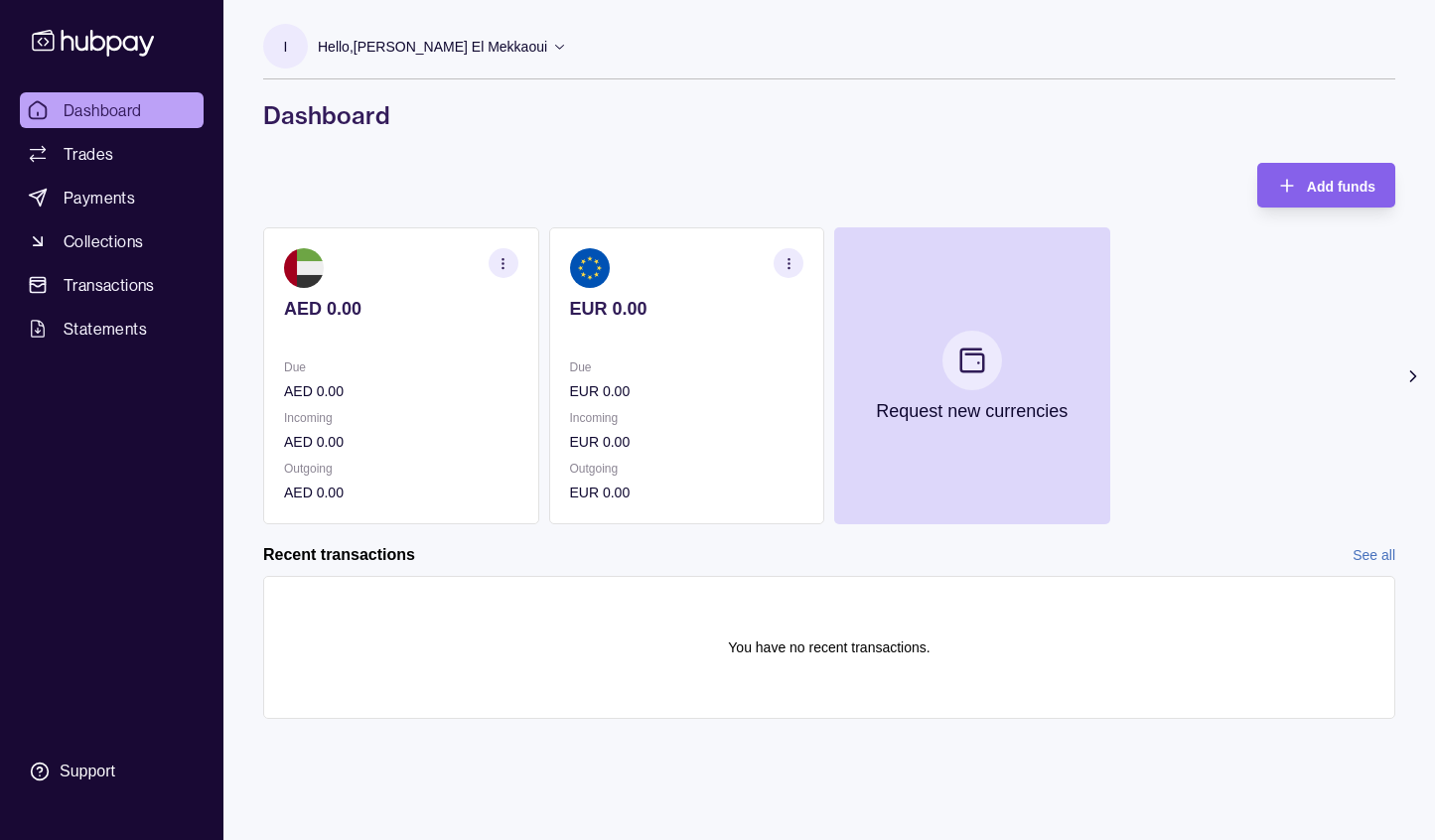 drag, startPoint x: 280, startPoint y: 464, endPoint x: 406, endPoint y: 456, distance: 126.25371 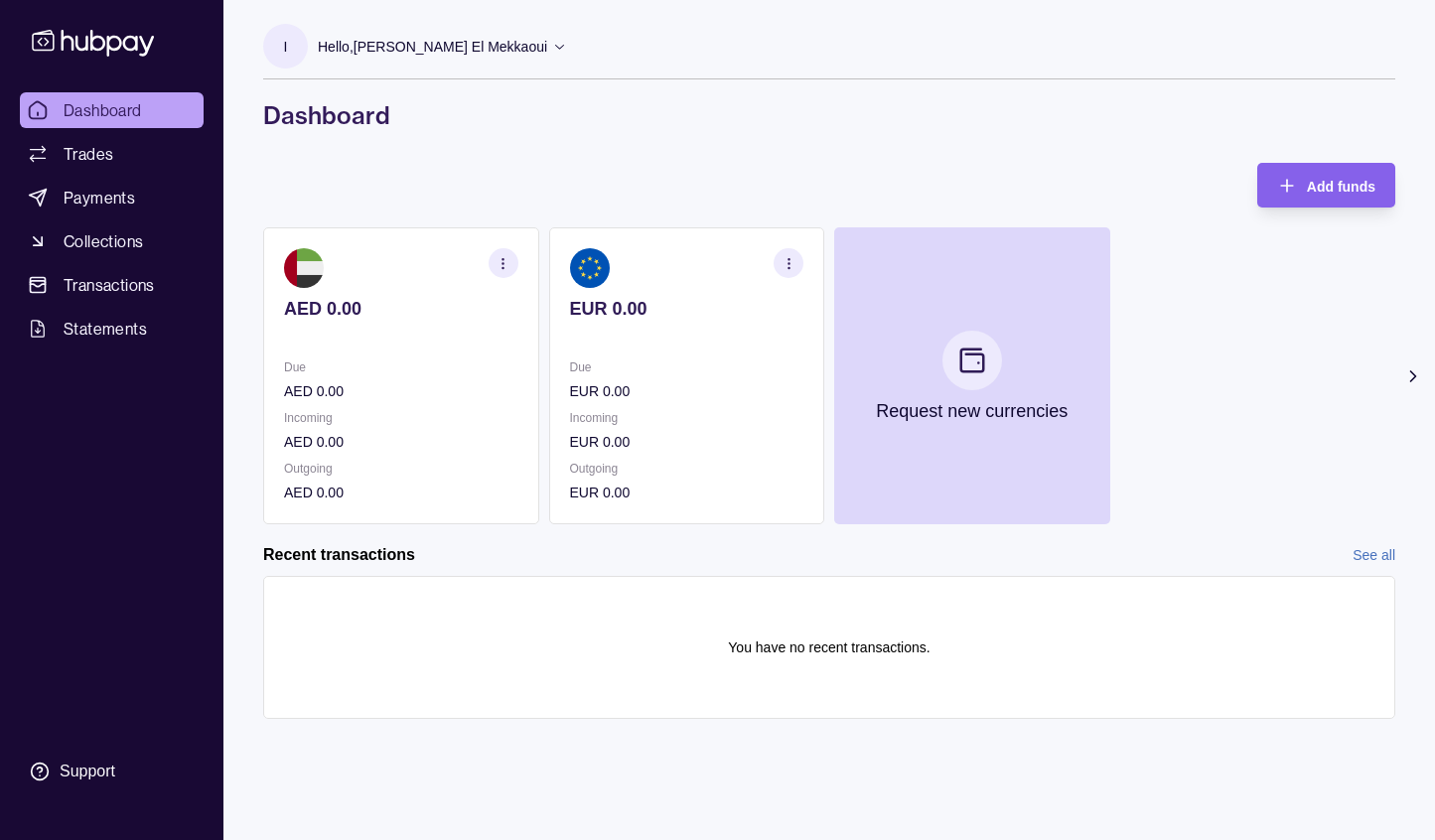 click on "Due AED 0.00 Incoming AED 0.00 Outgoing AED 0.00" at bounding box center [401, 430] 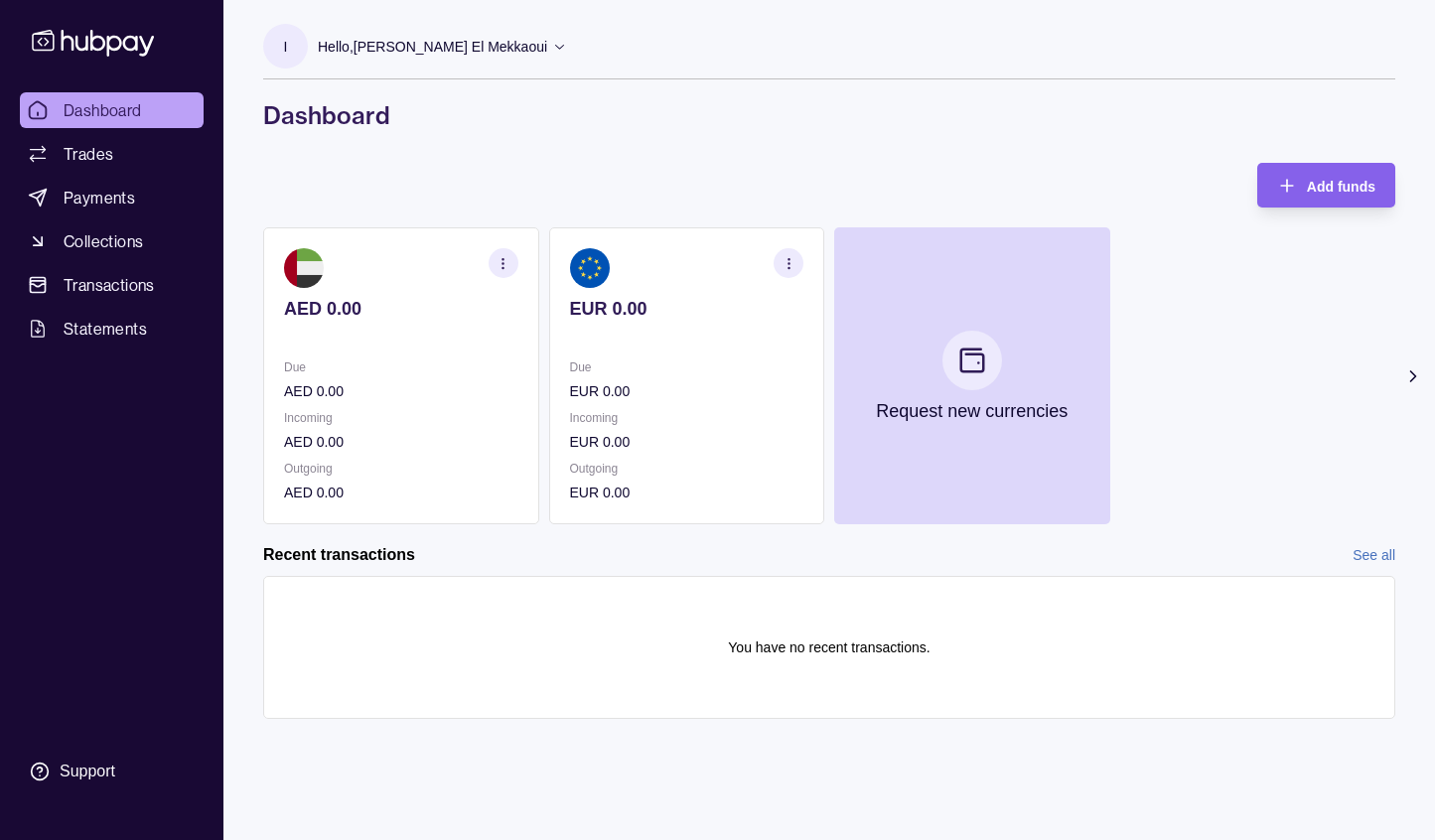 click at bounding box center [503, 263] 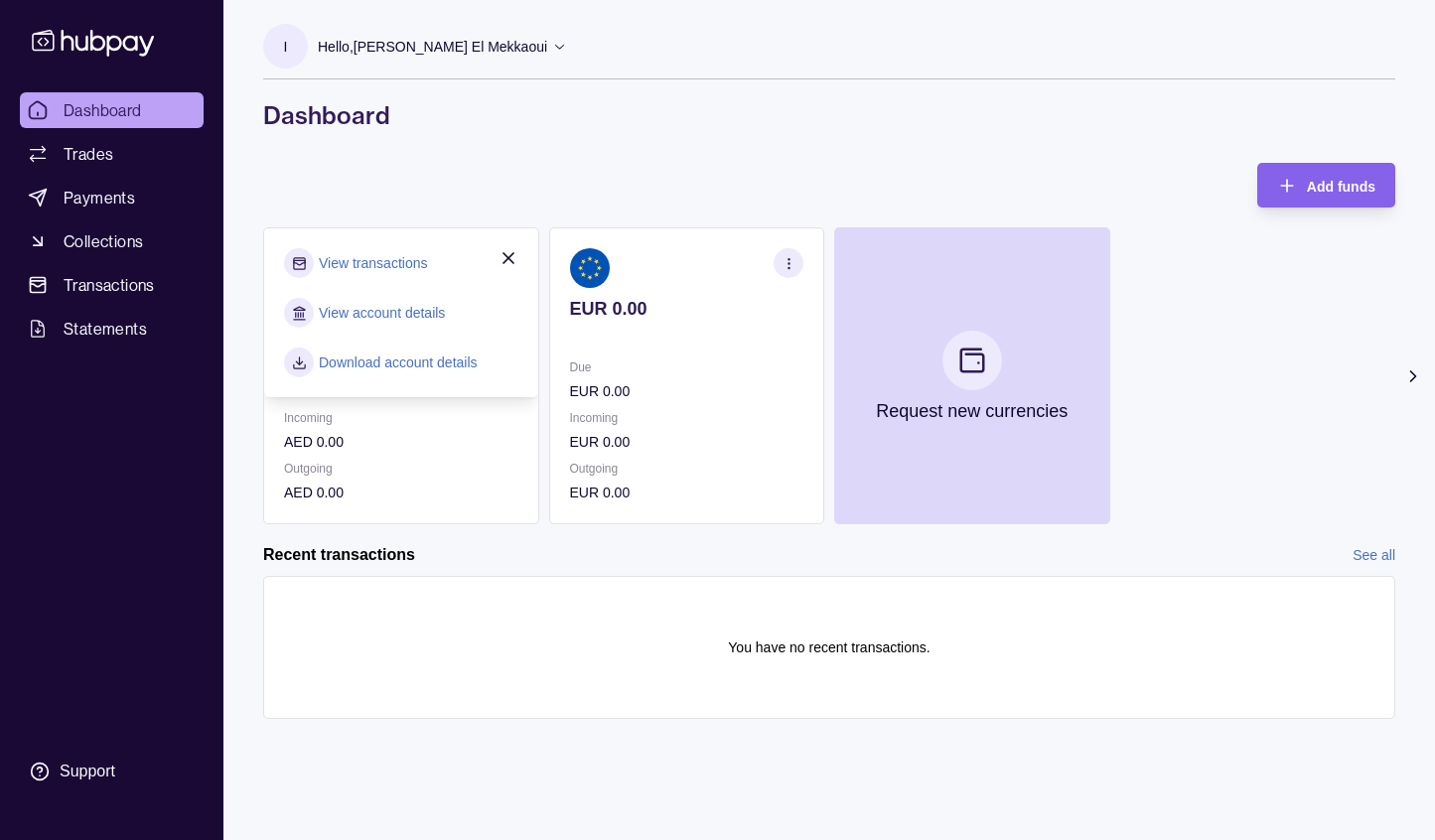 click on "View transactions" at bounding box center (372, 263) 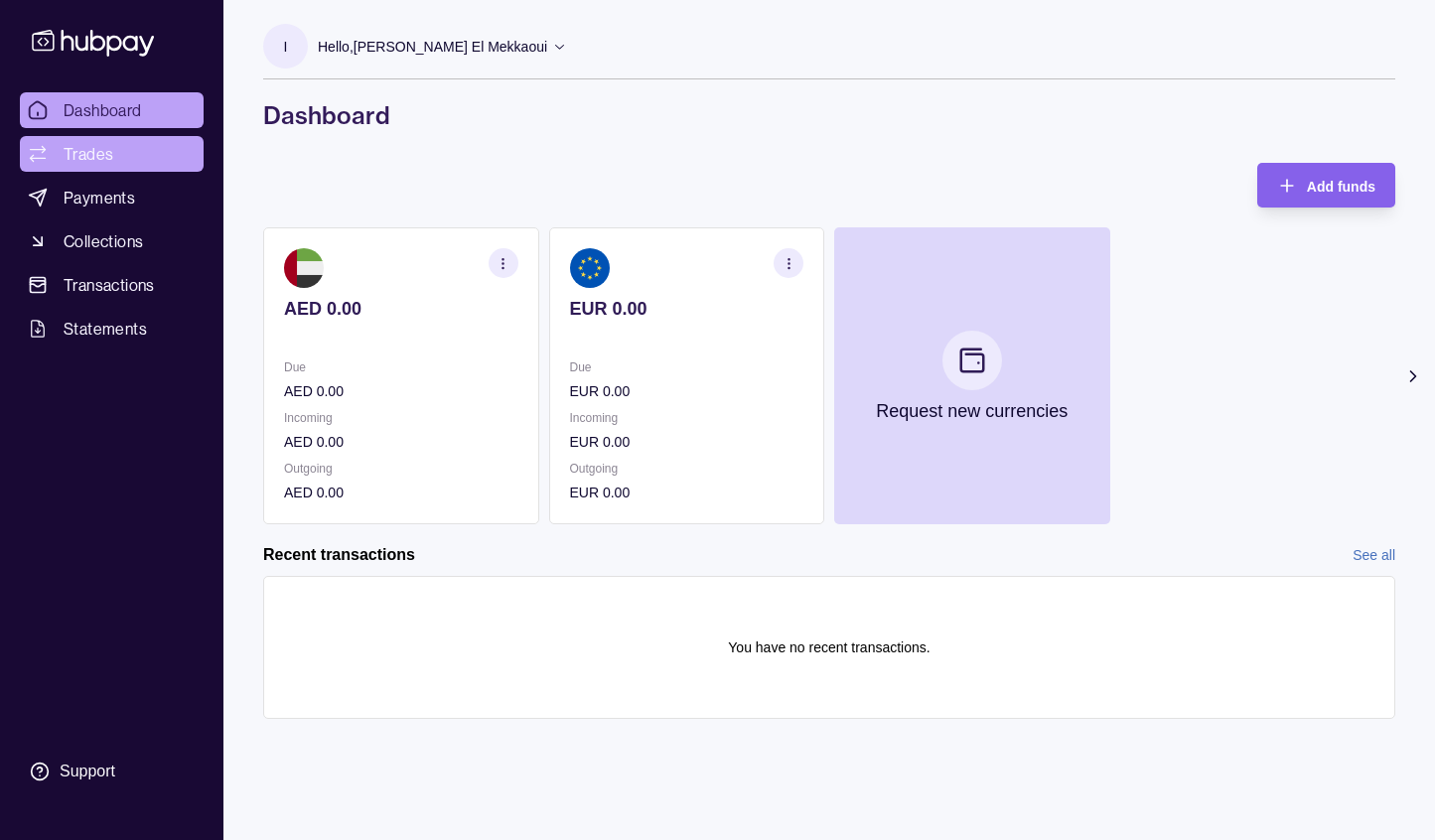 click on "Trades" at bounding box center [111, 154] 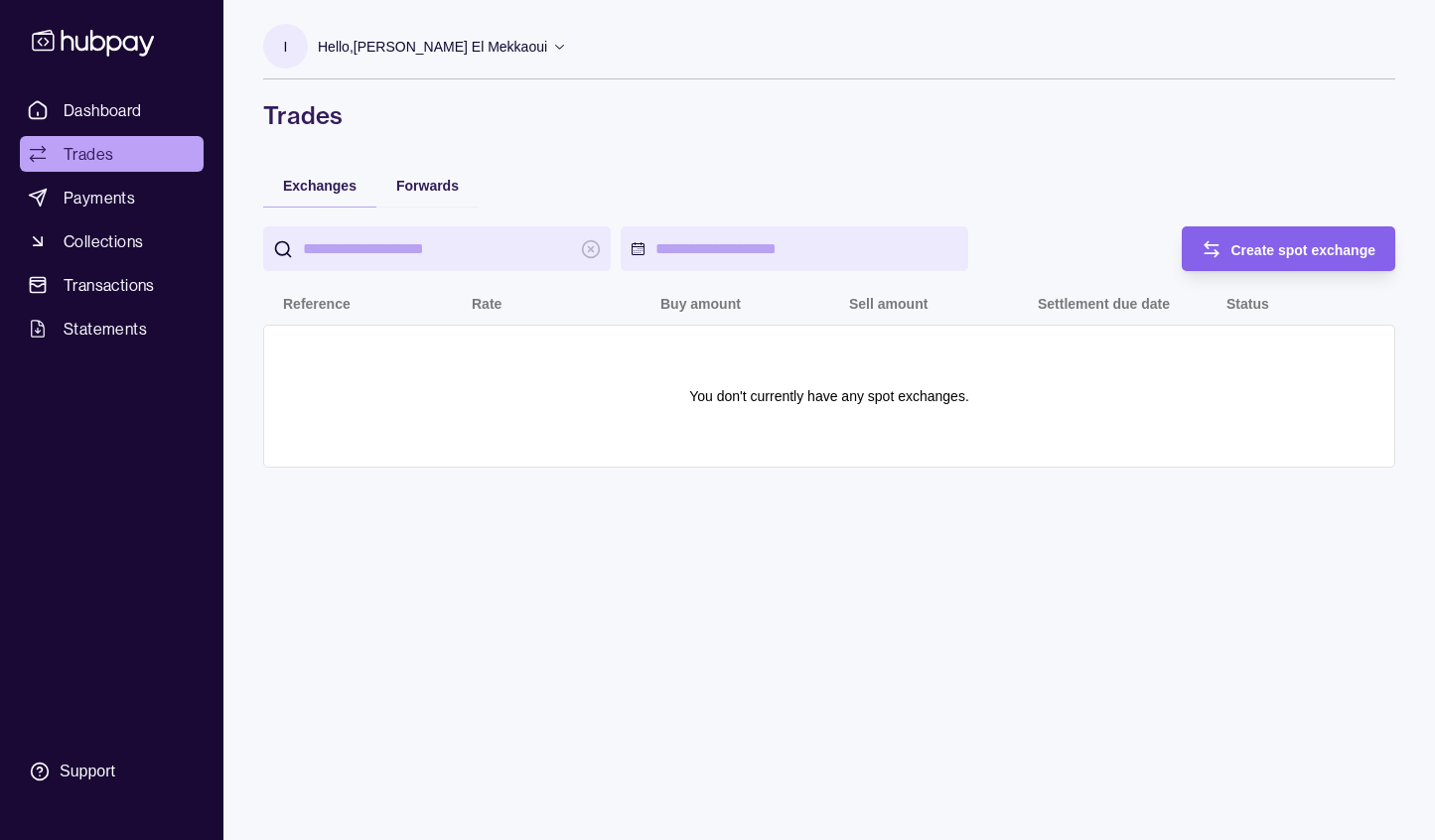 click at bounding box center [437, 248] 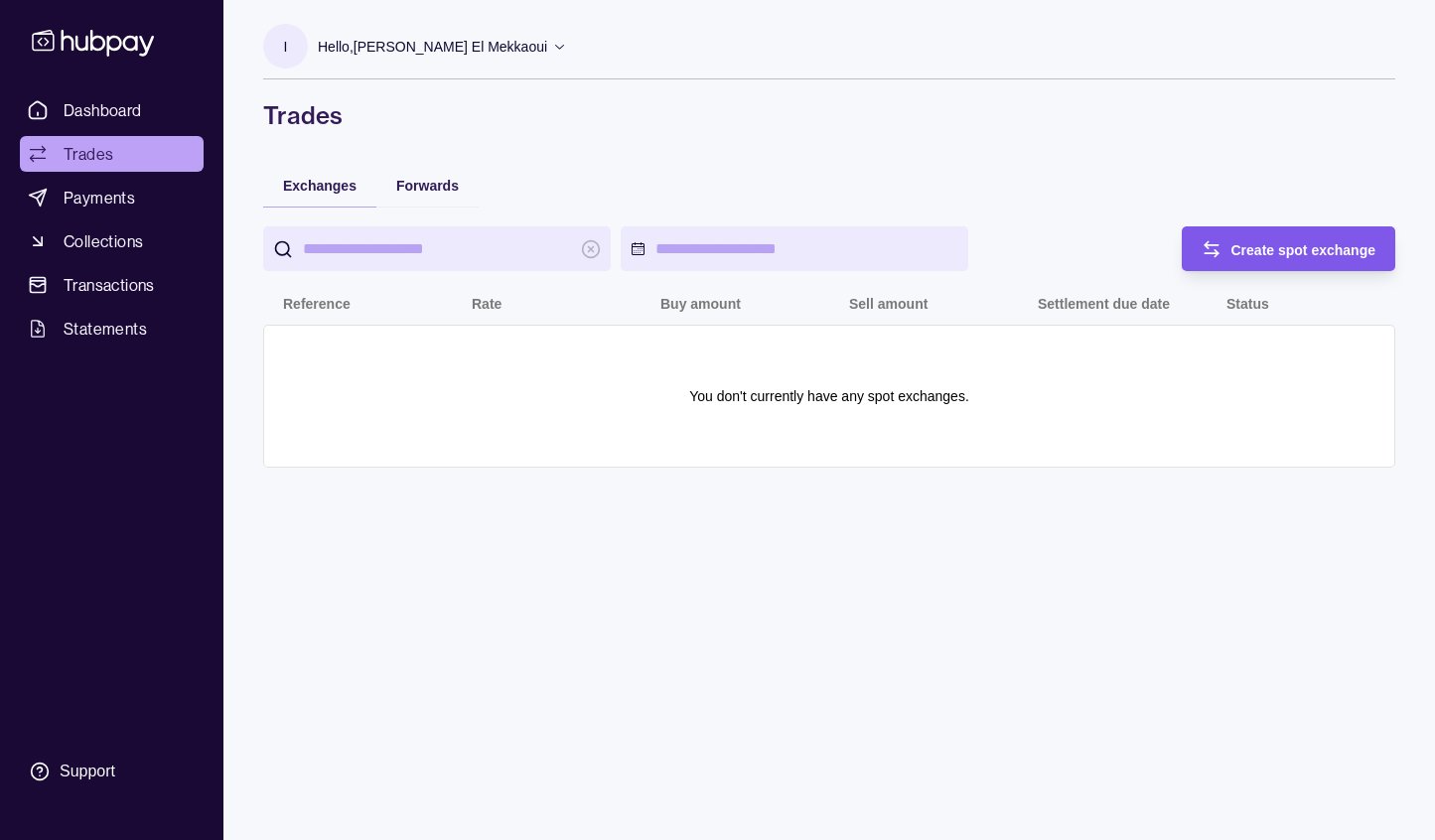 click on "Create spot exchange" at bounding box center [1274, 248] 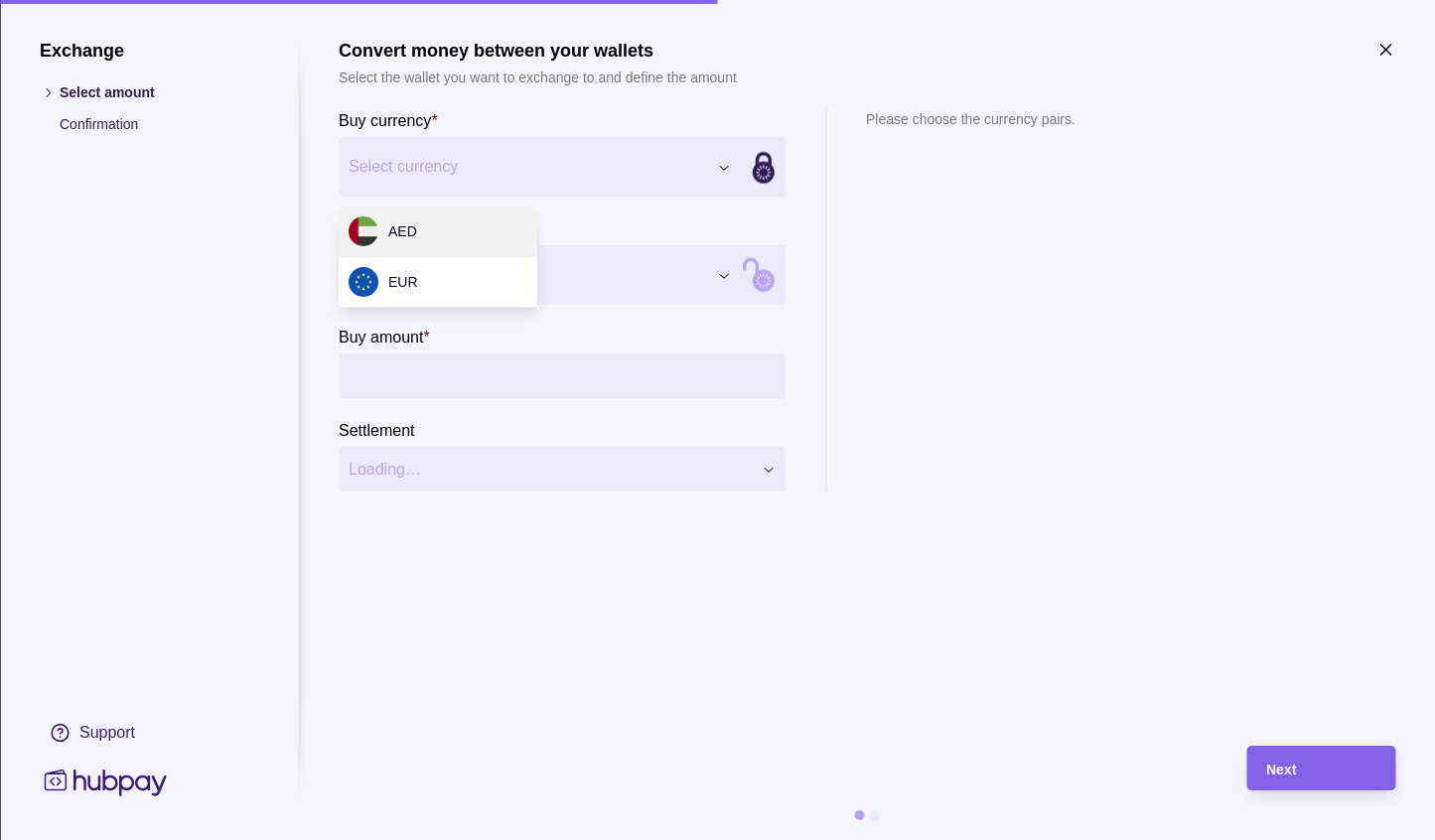 click on "Dashboard Trades Payments Collections Transactions Statements Support I Hello,  [PERSON_NAME] El  Mekkaoui UNWIRED GENERAL TRADING LLC Account Terms and conditions Privacy policy Sign out Trades Exchanges Forwards Create spot exchange Reference Rate Buy amount Sell amount Settlement due date Status You don't currently have any spot exchanges. Trades | Hubpay Exchange Select amount Confirmation Support Convert money between your wallets Select the wallet you want to exchange to and define the amount Buy currency  * Select currency *** *** Sell currency  * Select currency *** *** Buy amount  * Settlement Loading… Please choose the currency pairs. Next AED EUR" at bounding box center [717, 420] 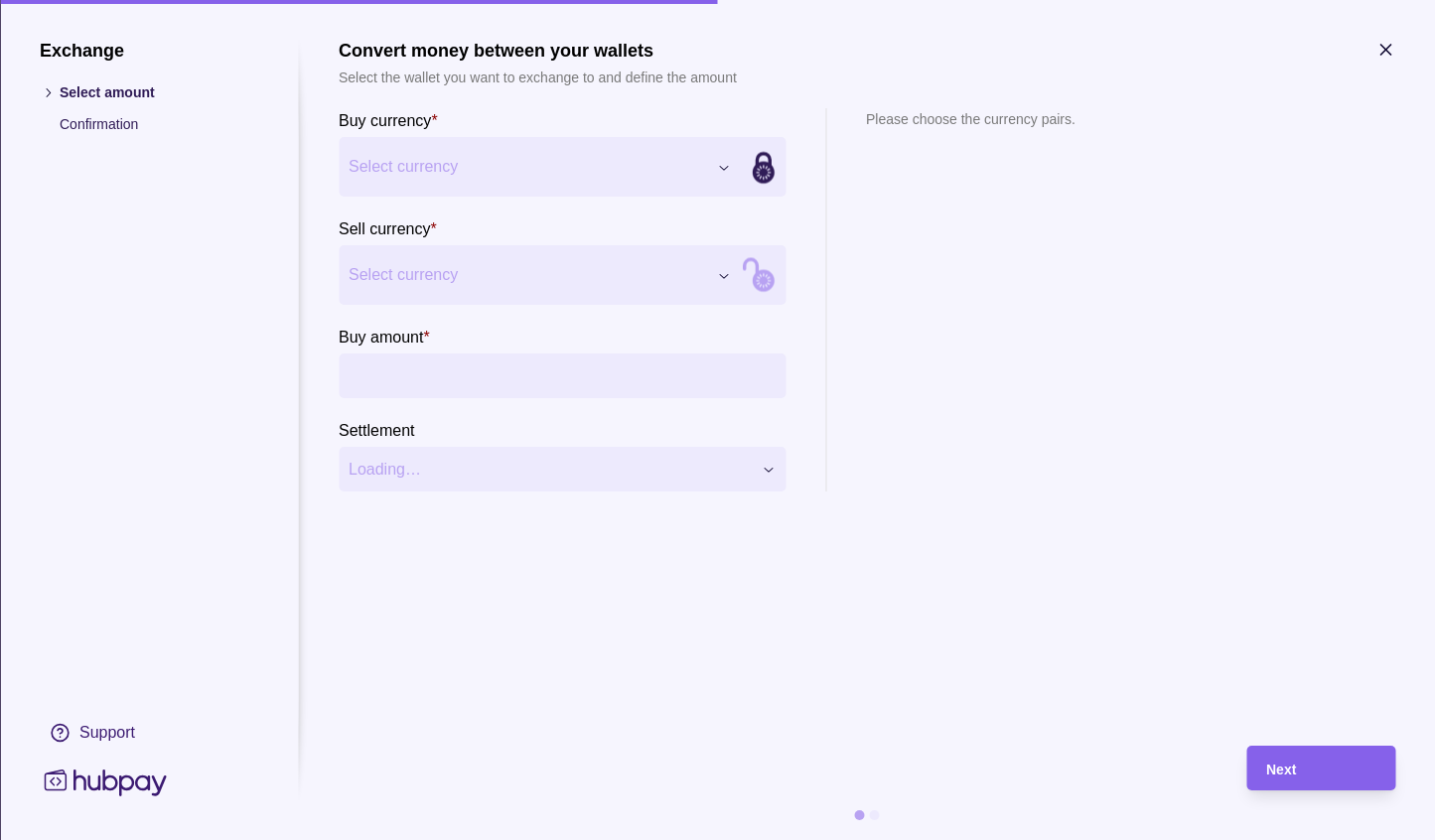 click on "Dashboard Trades Payments Collections Transactions Statements Support I Hello,  [PERSON_NAME] El  Mekkaoui UNWIRED GENERAL TRADING LLC Account Terms and conditions Privacy policy Sign out Trades Exchanges Forwards Create spot exchange Reference Rate Buy amount Sell amount Settlement due date Status You don't currently have any spot exchanges. Trades | Hubpay Exchange Select amount Confirmation Support Convert money between your wallets Select the wallet you want to exchange to and define the amount Buy currency  * Select currency *** *** Sell currency  * Select currency *** *** Buy amount  * Settlement Loading… Please choose the currency pairs. Next" at bounding box center (717, 420) 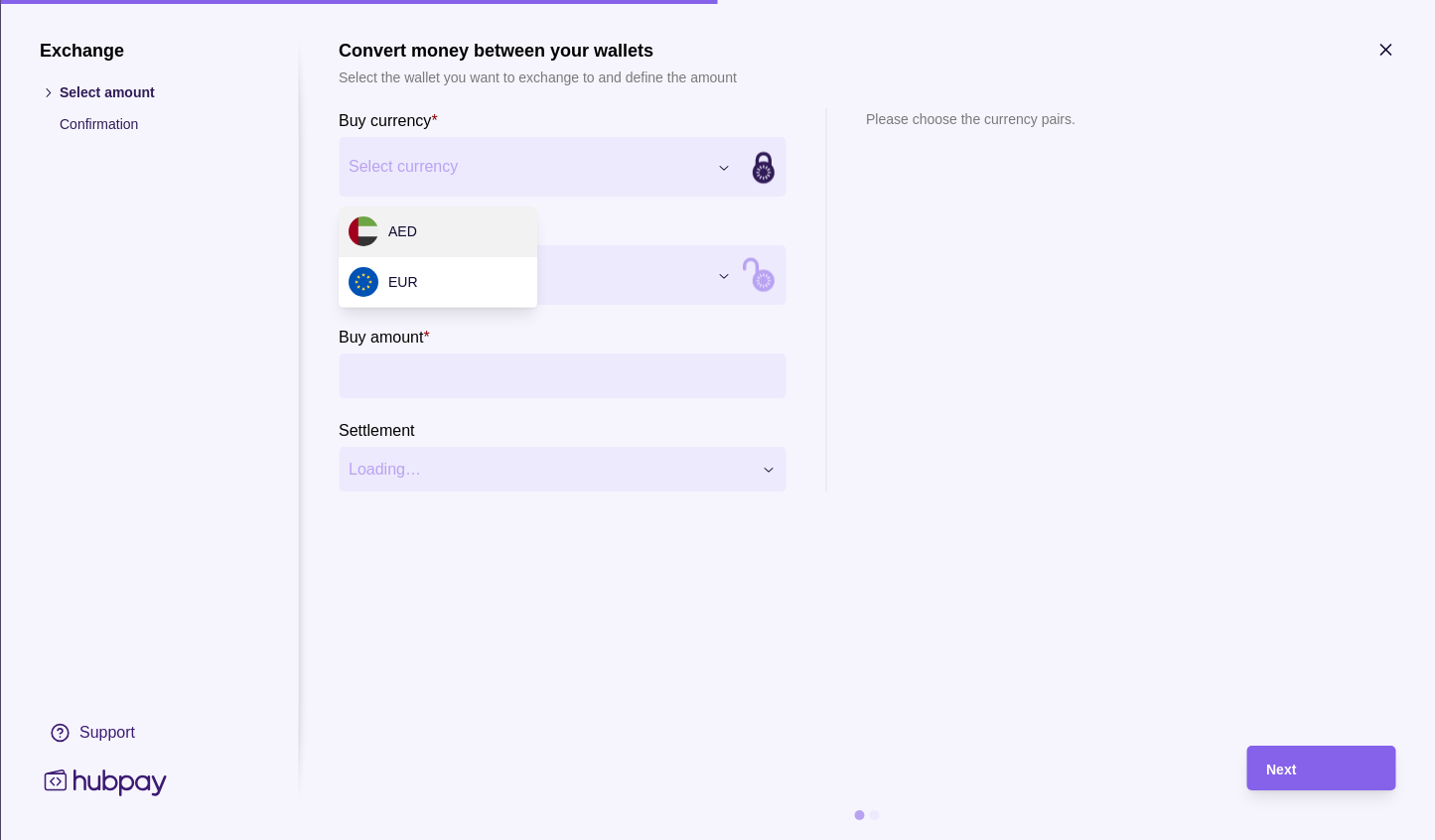 click on "Dashboard Trades Payments Collections Transactions Statements Support I Hello,  [PERSON_NAME] El  Mekkaoui UNWIRED GENERAL TRADING LLC Account Terms and conditions Privacy policy Sign out Trades Exchanges Forwards Create spot exchange Reference Rate Buy amount Sell amount Settlement due date Status You don't currently have any spot exchanges. Trades | Hubpay Exchange Select amount Confirmation Support Convert money between your wallets Select the wallet you want to exchange to and define the amount Buy currency  * Select currency *** *** Sell currency  * Select currency *** *** Buy amount  * Settlement Loading… Please choose the currency pairs. Next AED EUR" at bounding box center (717, 420) 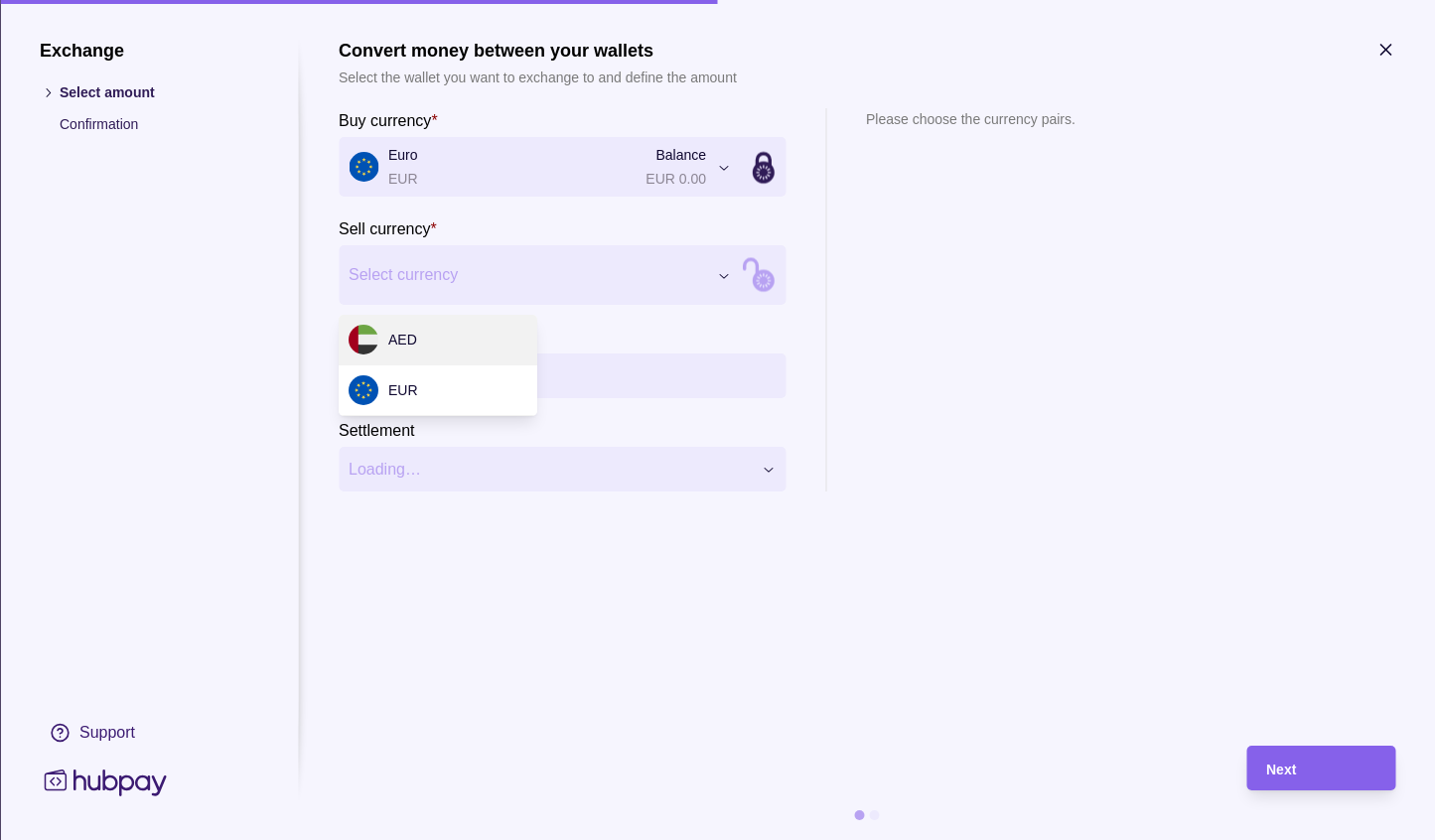 click on "Dashboard Trades Payments Collections Transactions Statements Support I Hello,  [PERSON_NAME] El  Mekkaoui UNWIRED GENERAL TRADING LLC Account Terms and conditions Privacy policy Sign out Trades Exchanges Forwards Create spot exchange Reference Rate Buy amount Sell amount Settlement due date Status You don't currently have any spot exchanges. Trades | Hubpay Exchange Select amount Confirmation Support Convert money between your wallets Select the wallet you want to exchange to and define the amount Buy currency  * Euro EUR Balance EUR 0.00 *** *** Sell currency  * Select currency *** *** Buy amount  * Settlement Loading… Please choose the currency pairs. Next AED EUR" at bounding box center [717, 420] 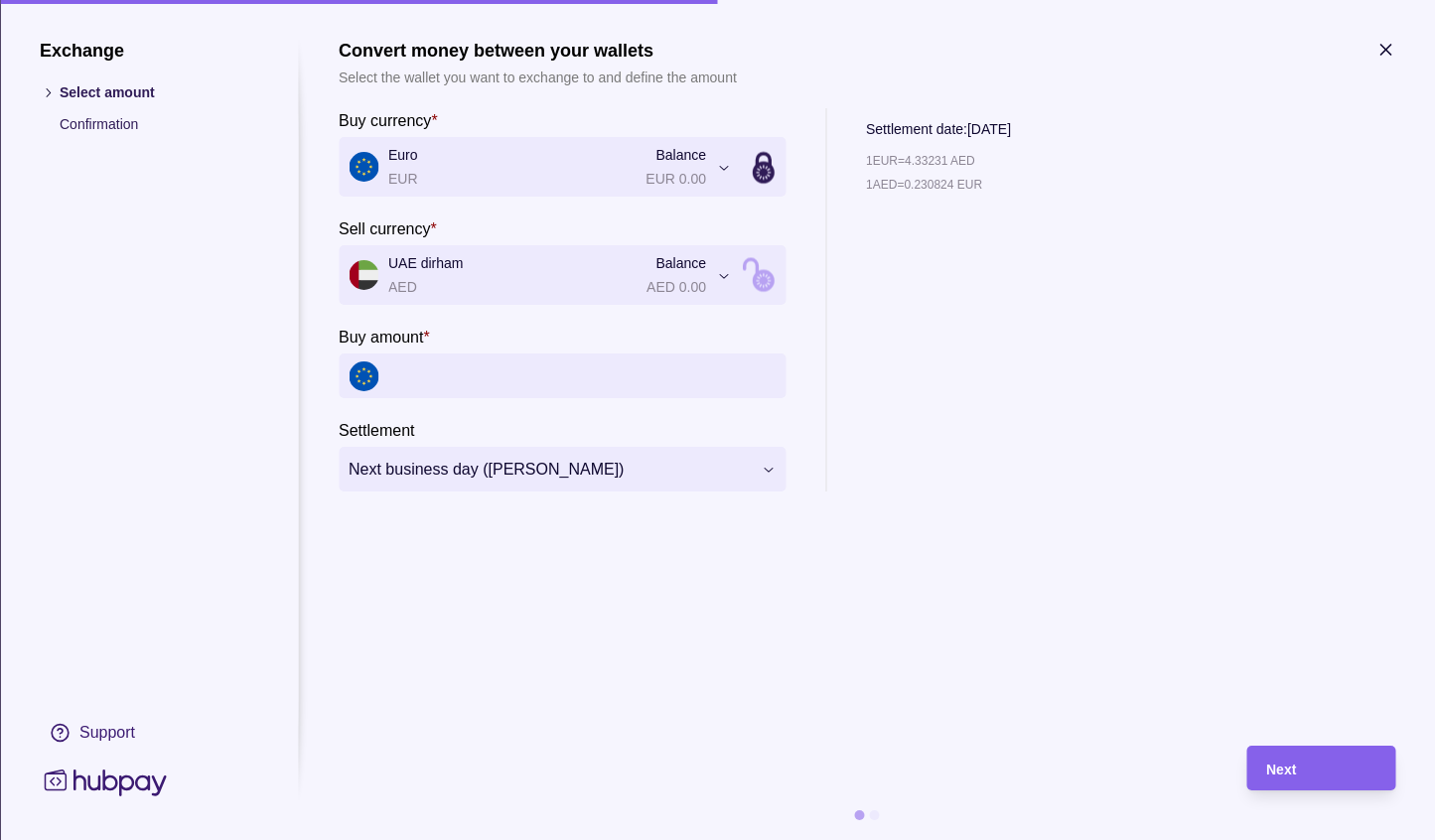 click on "Buy amount  *" at bounding box center (582, 375) 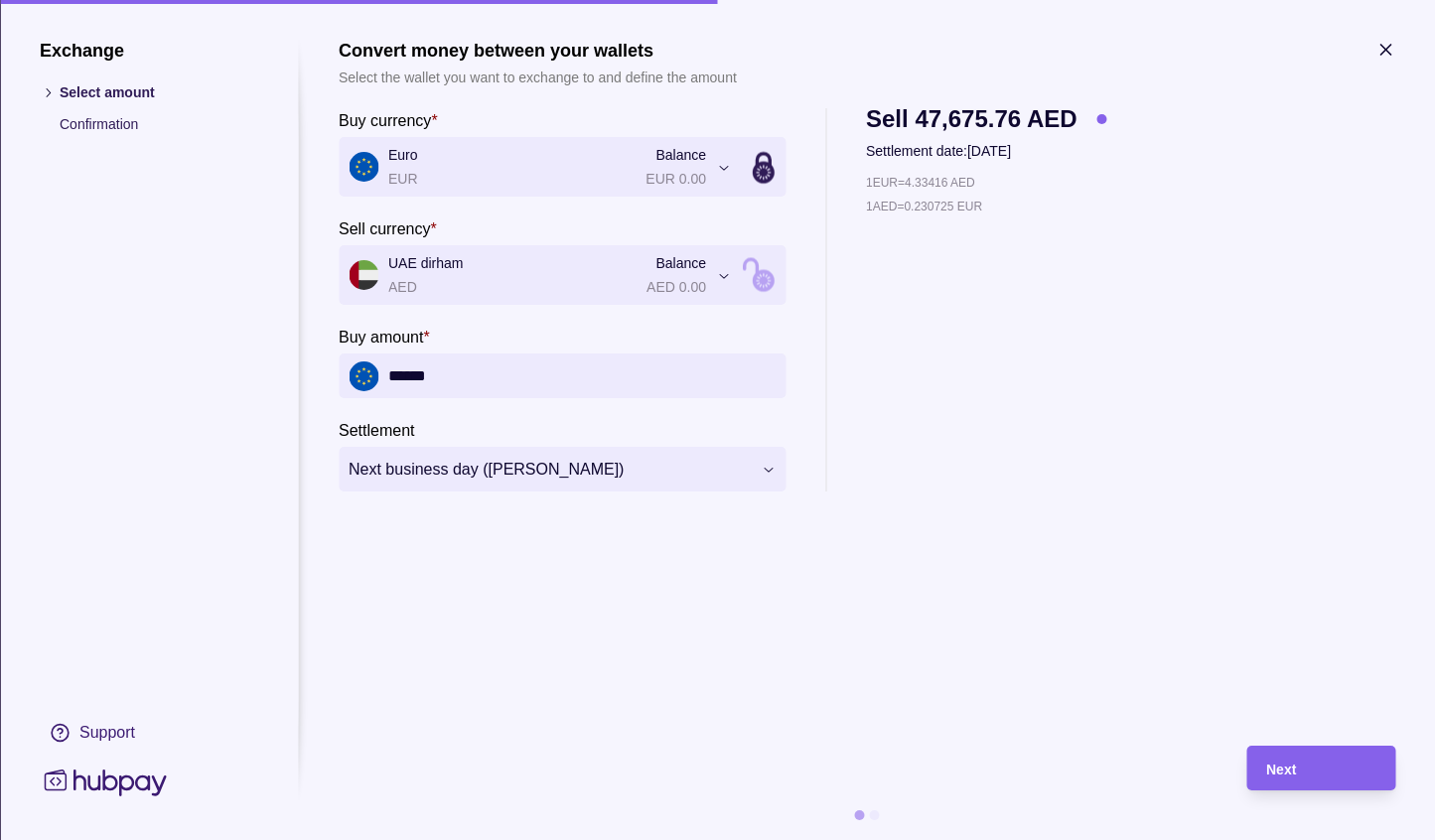 type on "******" 